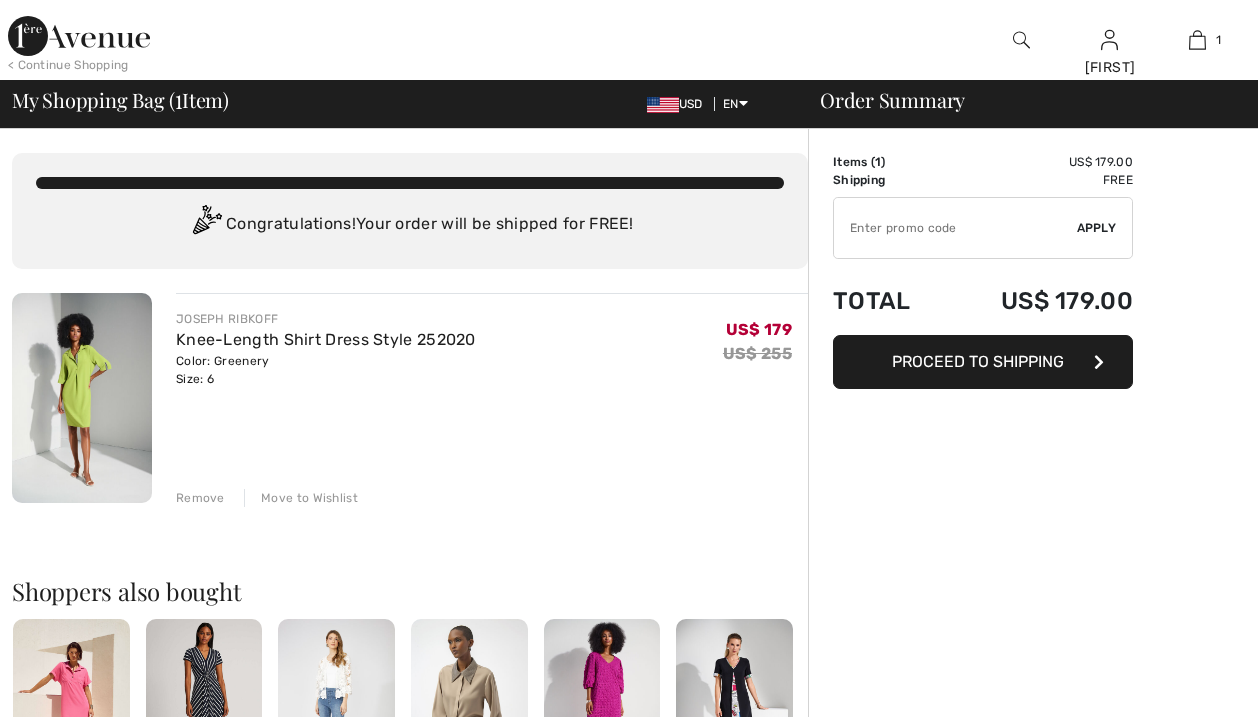 scroll, scrollTop: 0, scrollLeft: 0, axis: both 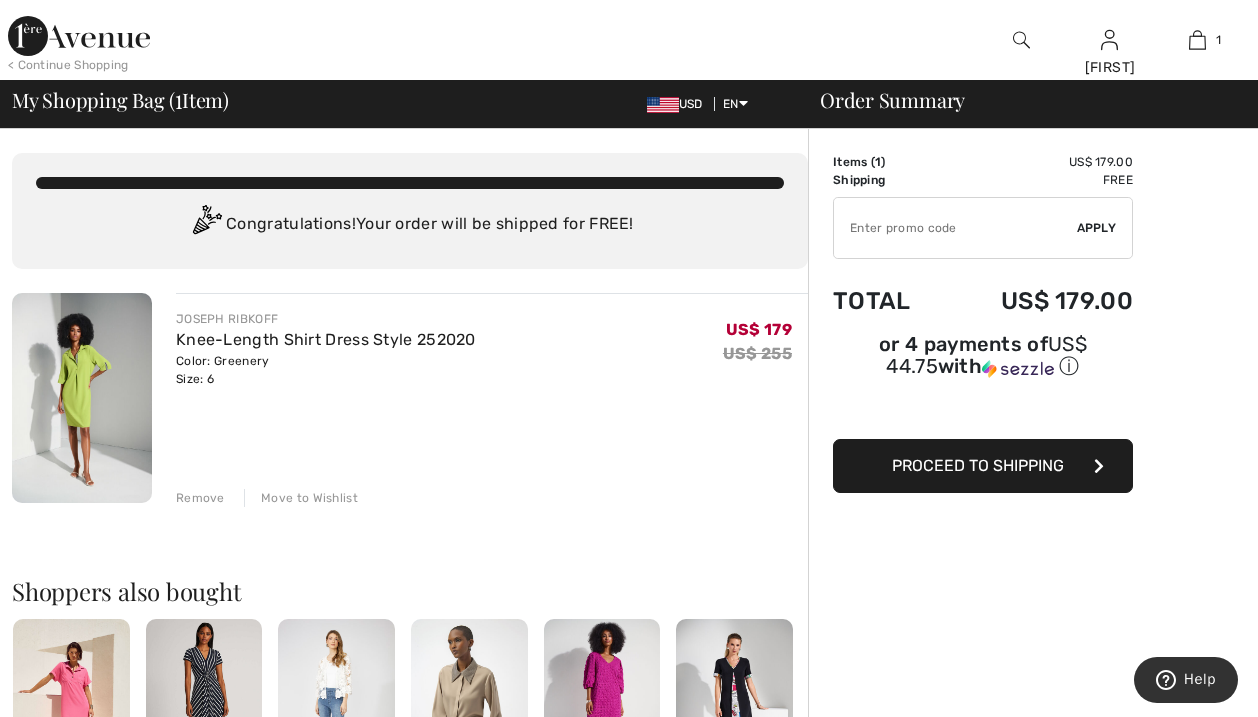 click at bounding box center [82, 398] 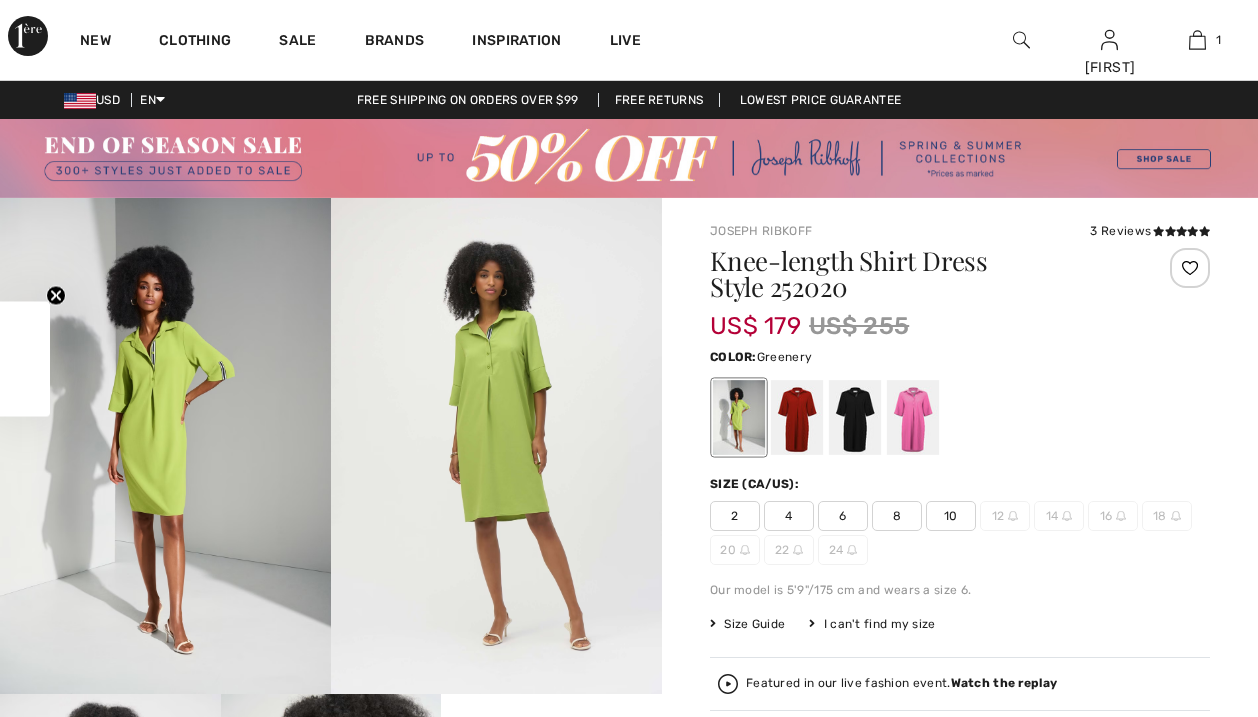 scroll, scrollTop: 0, scrollLeft: 0, axis: both 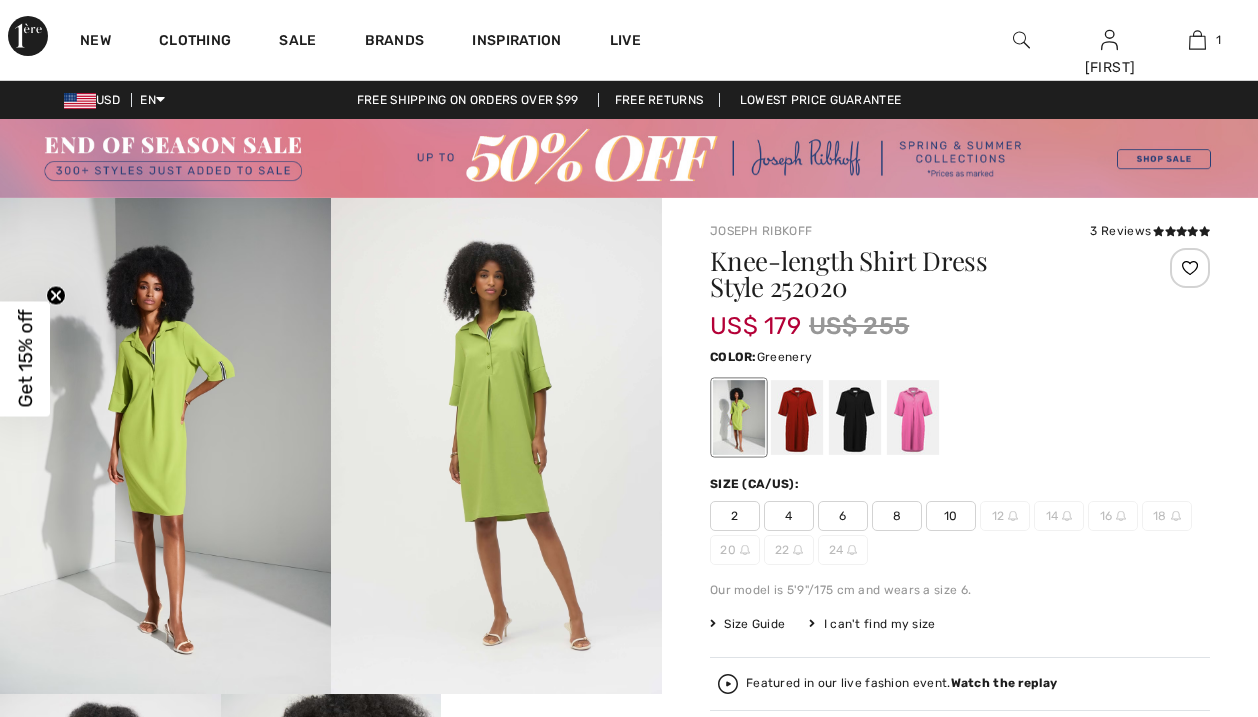 checkbox on "true" 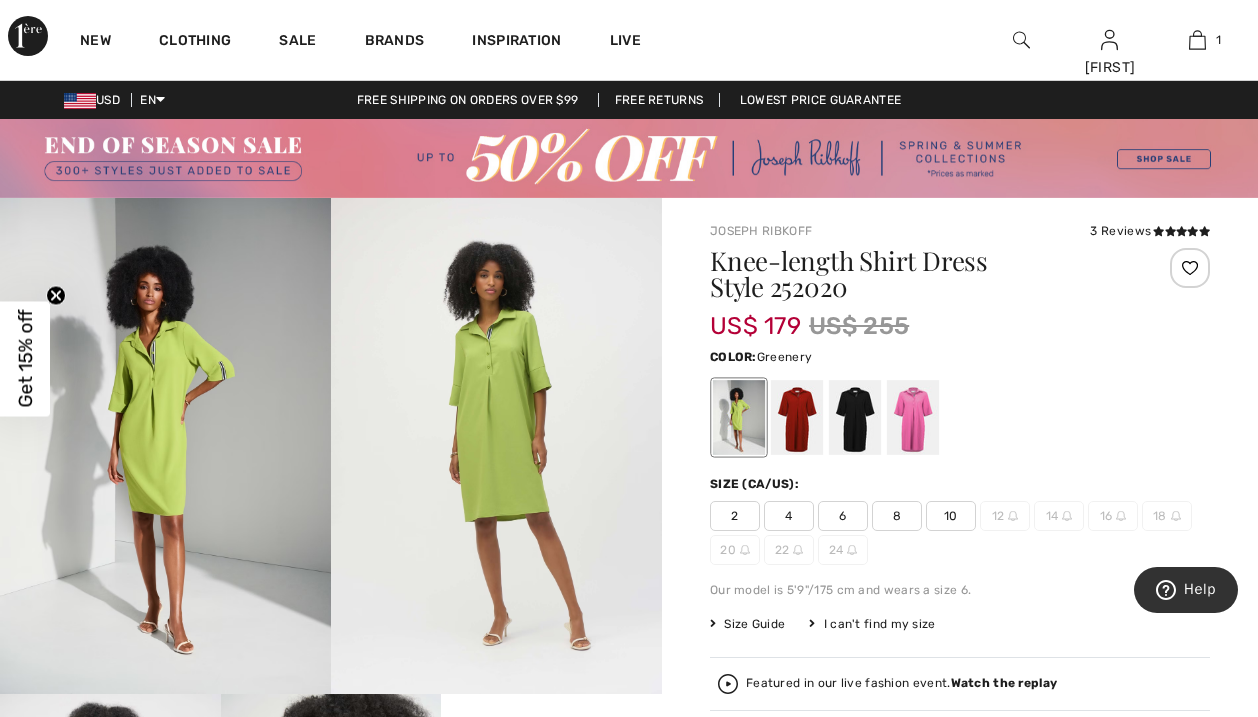 scroll, scrollTop: 0, scrollLeft: 0, axis: both 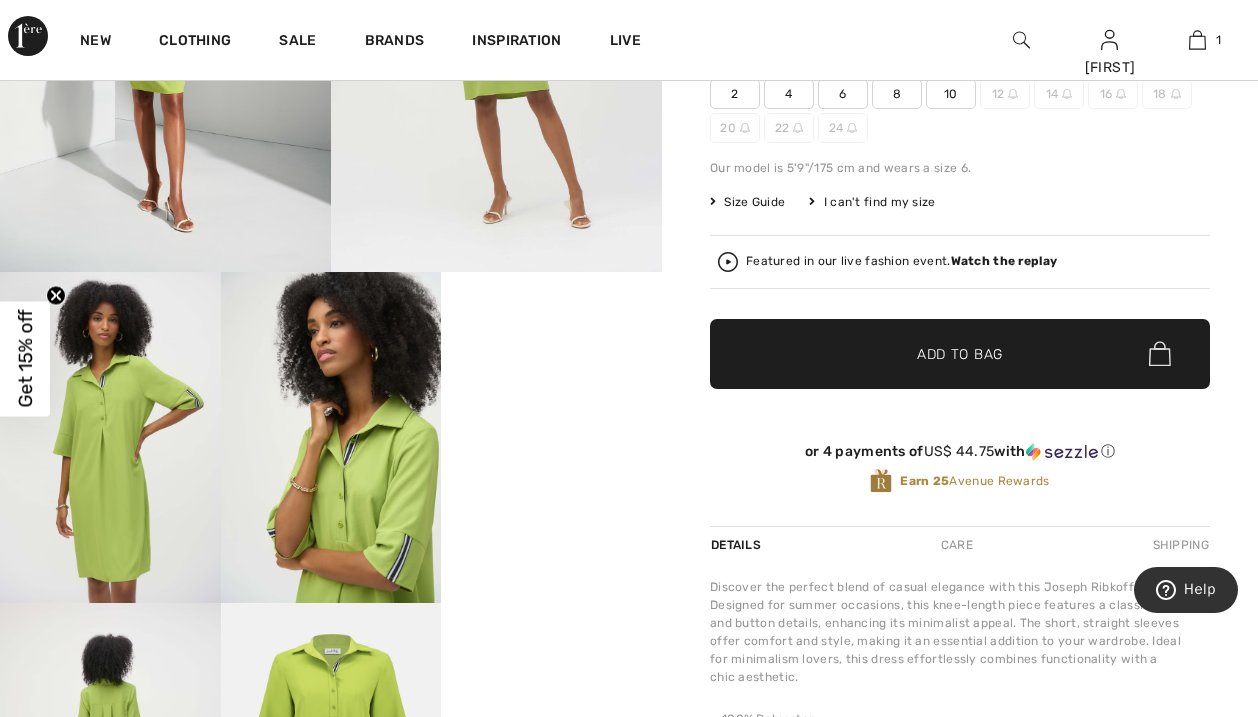 click on "Featured in our live fashion event.  Watch the replay" at bounding box center [901, 261] 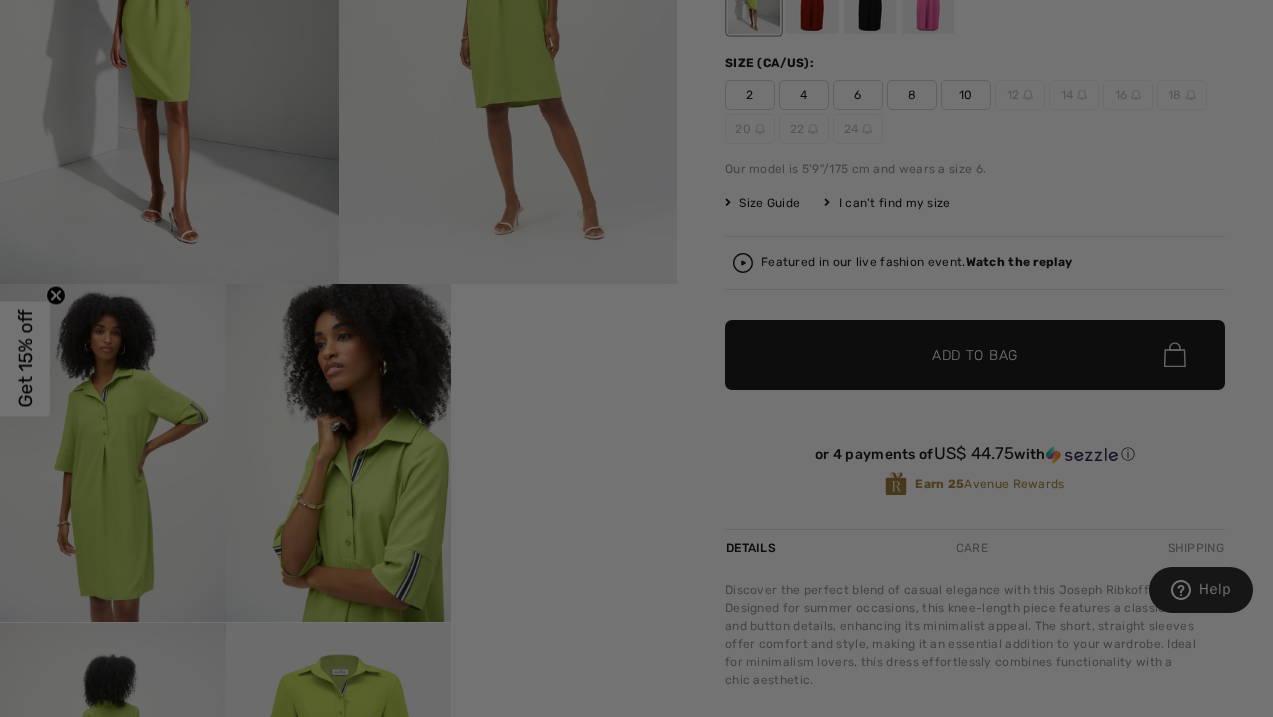 scroll, scrollTop: 0, scrollLeft: 0, axis: both 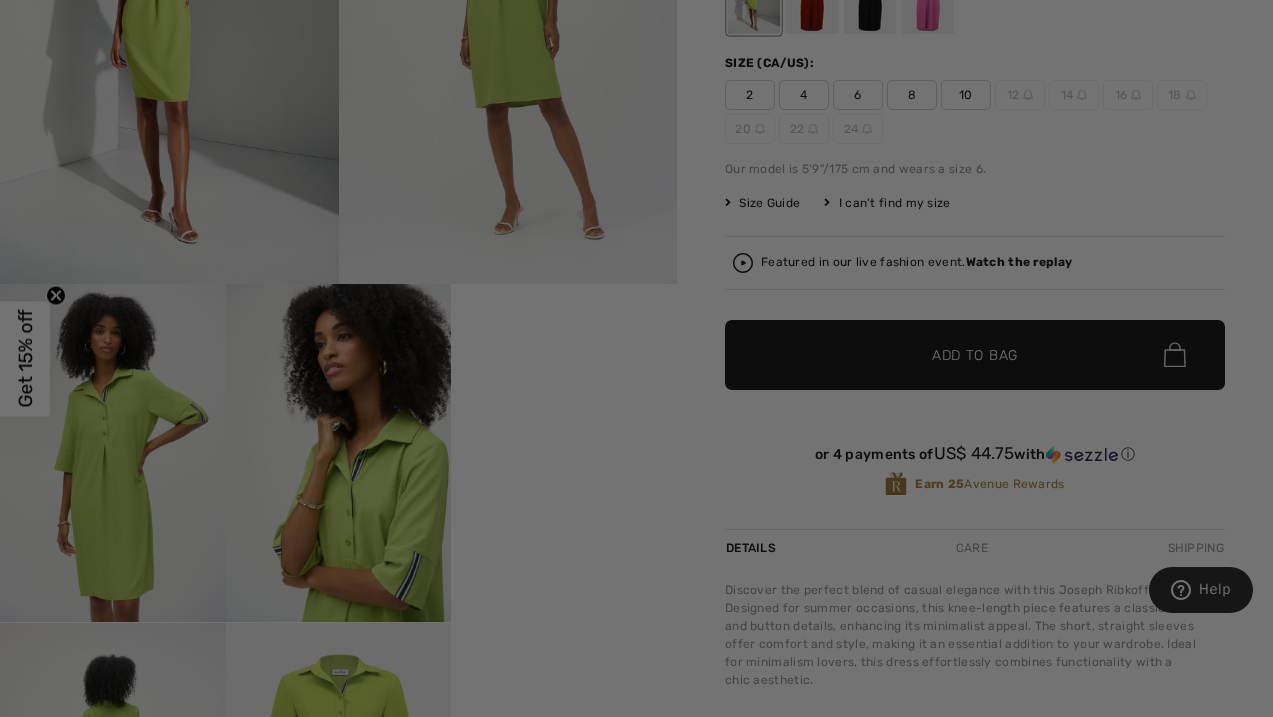 checkbox on "true" 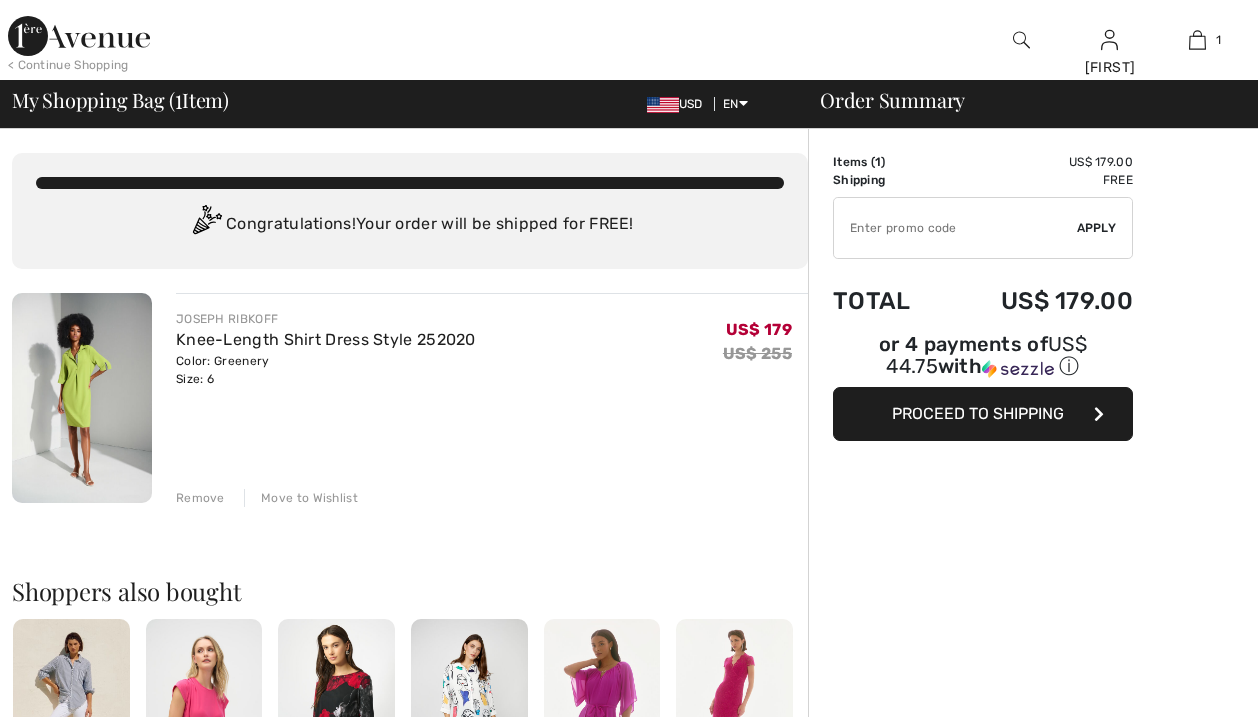checkbox on "true" 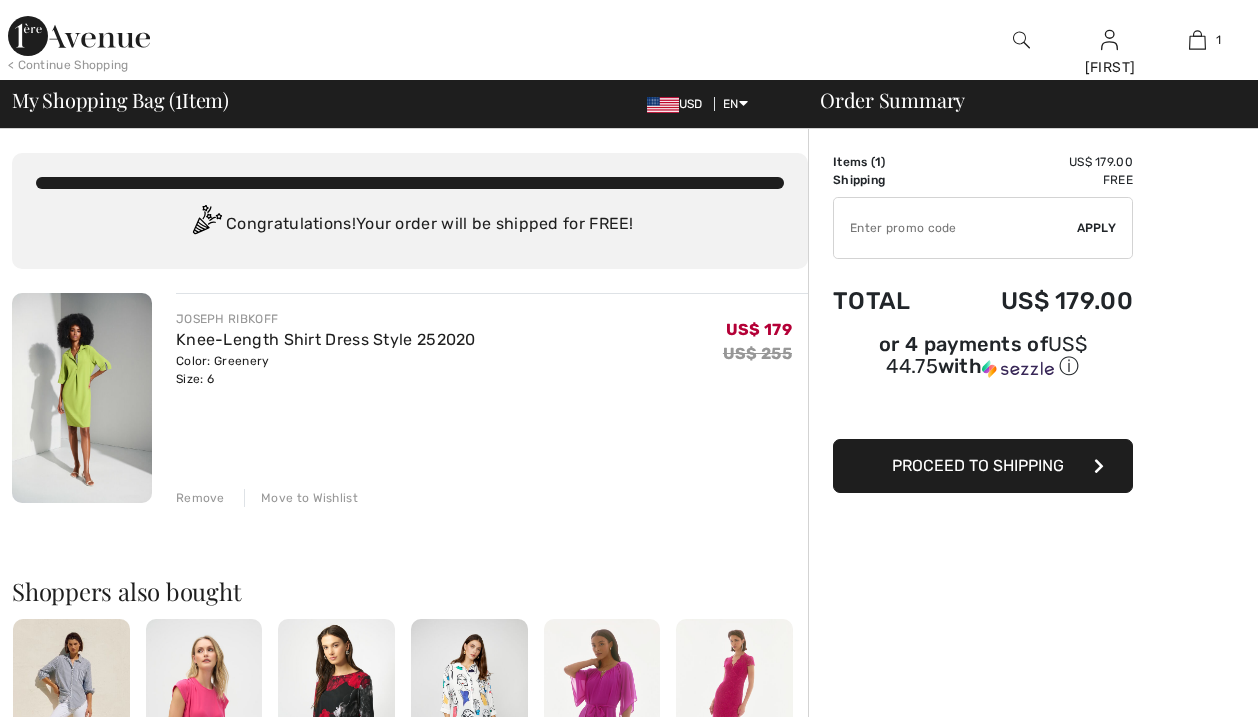 scroll, scrollTop: 0, scrollLeft: 0, axis: both 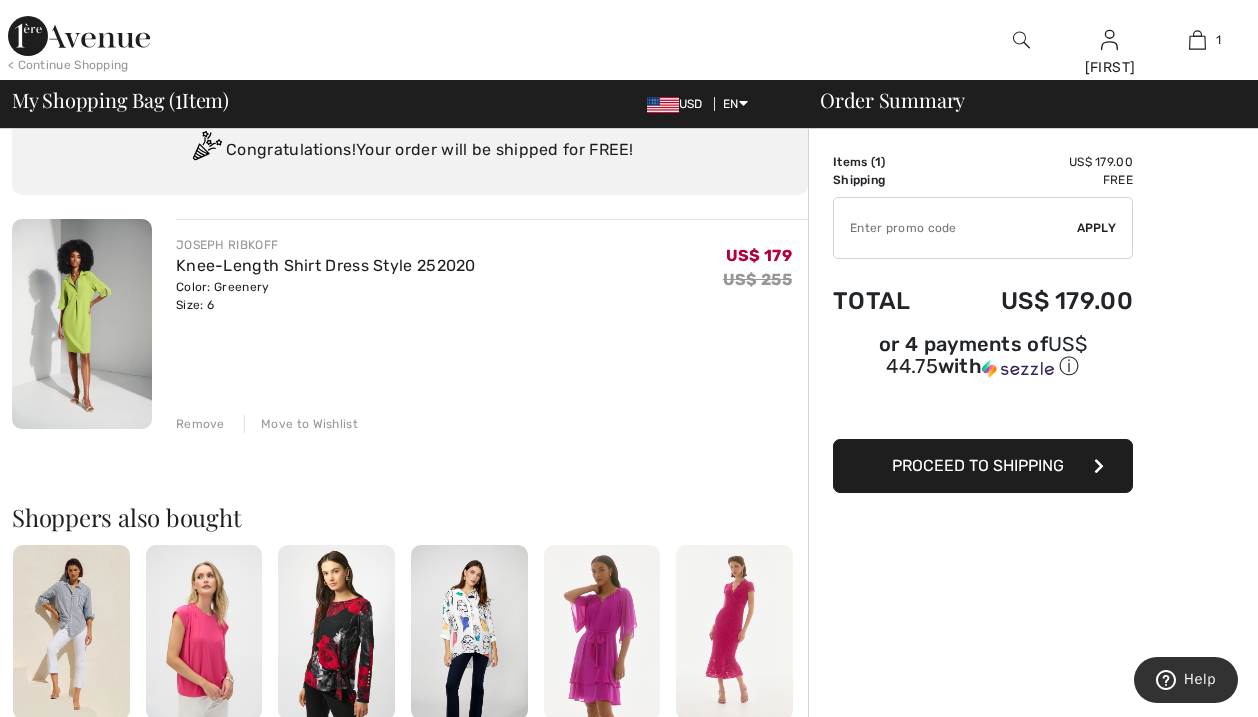 click at bounding box center [82, 324] 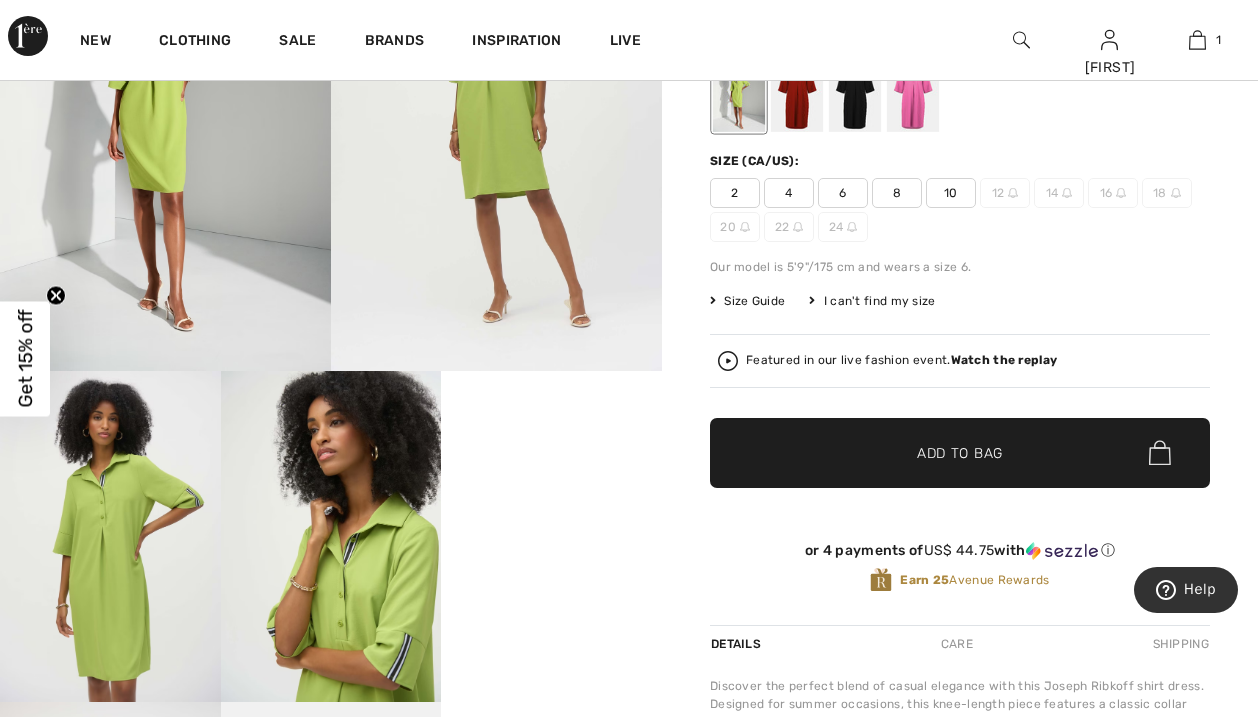 scroll, scrollTop: 0, scrollLeft: 0, axis: both 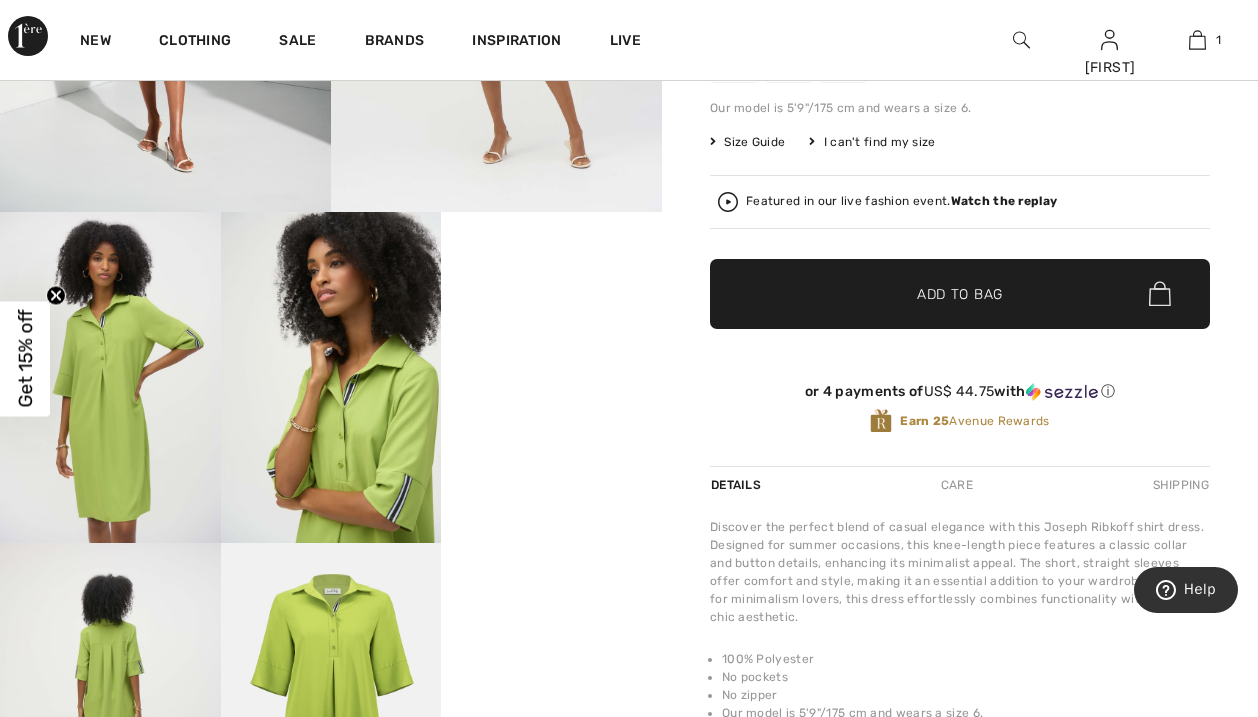 click on "Watch the replay" at bounding box center (1004, 201) 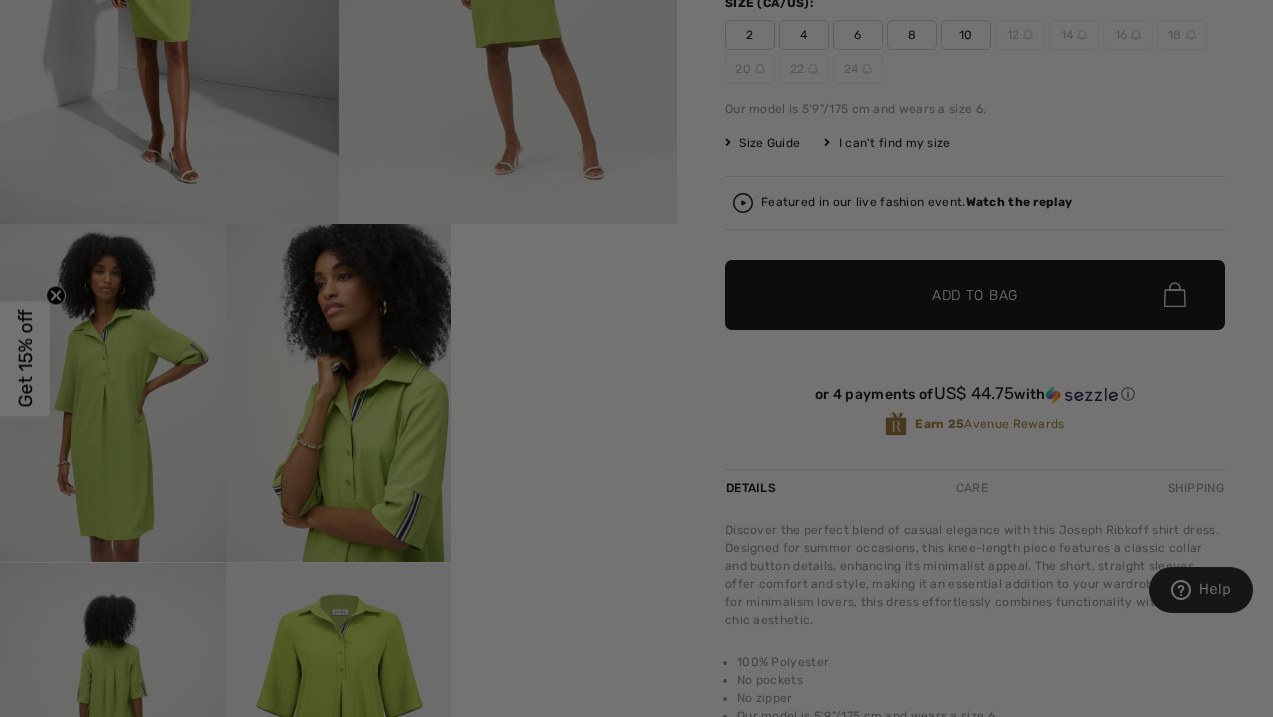scroll, scrollTop: 0, scrollLeft: 0, axis: both 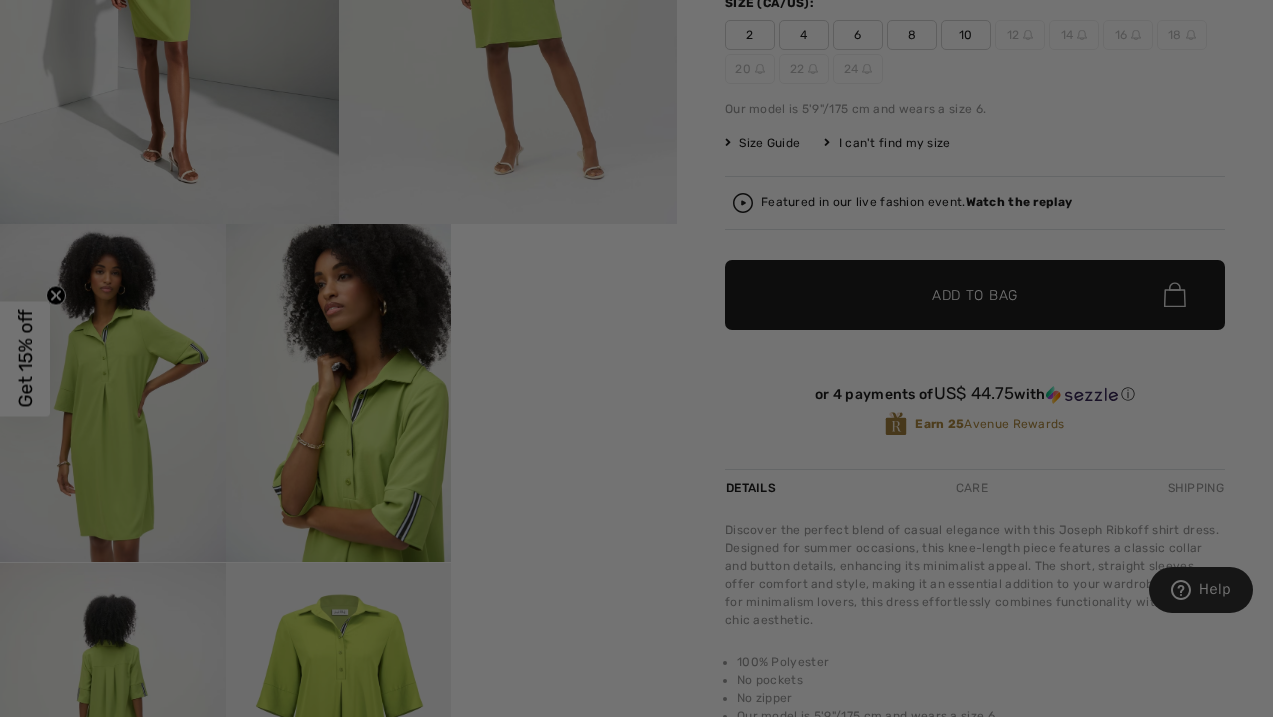 checkbox on "true" 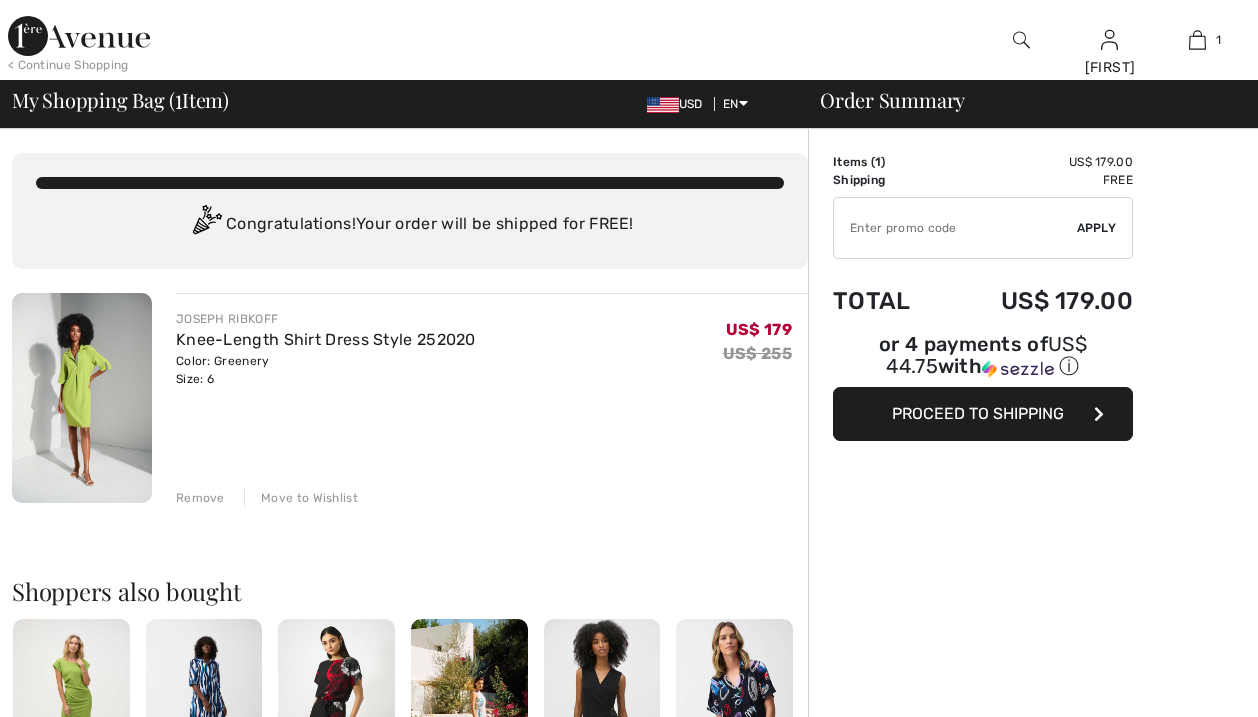 checkbox on "true" 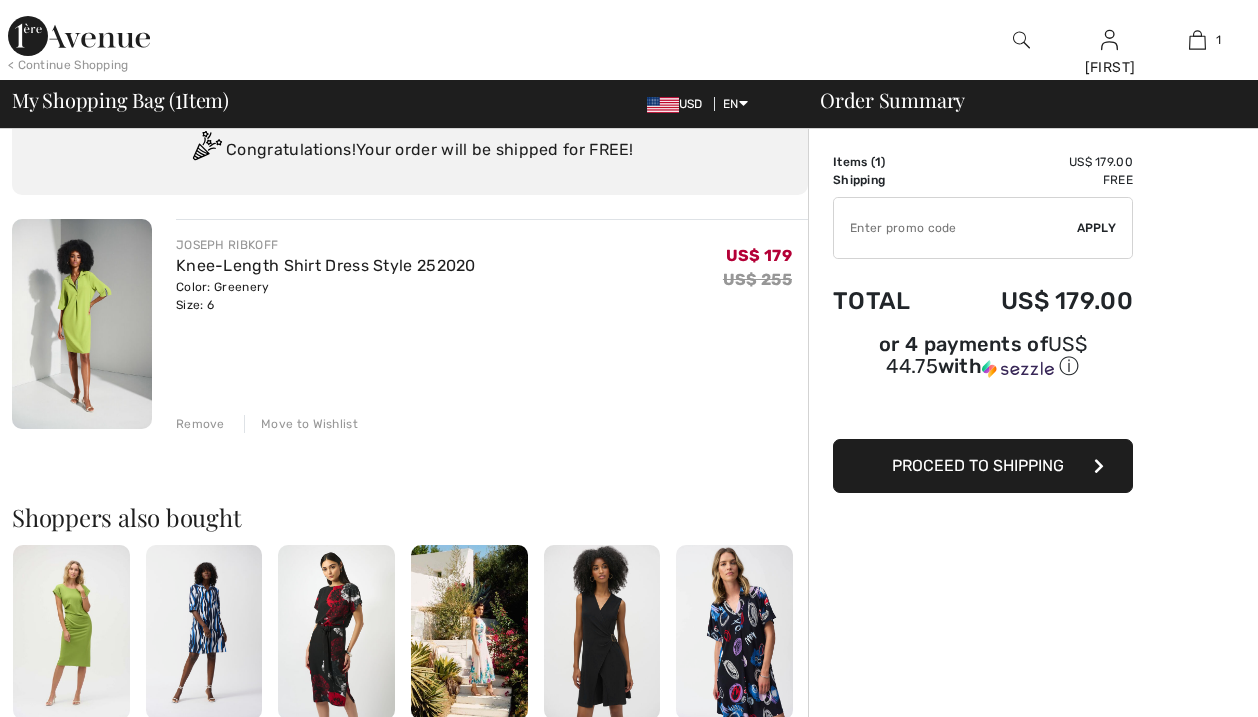 scroll, scrollTop: 74, scrollLeft: 0, axis: vertical 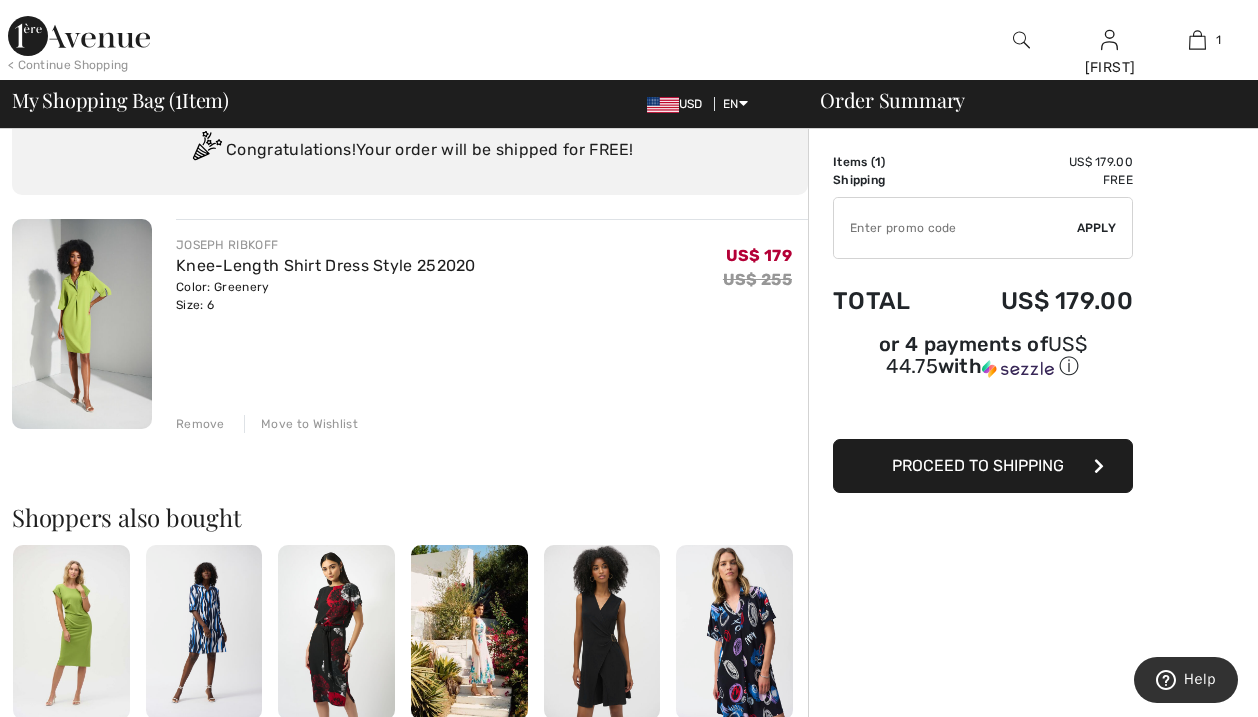 click on "Proceed to Shipping" at bounding box center (978, 465) 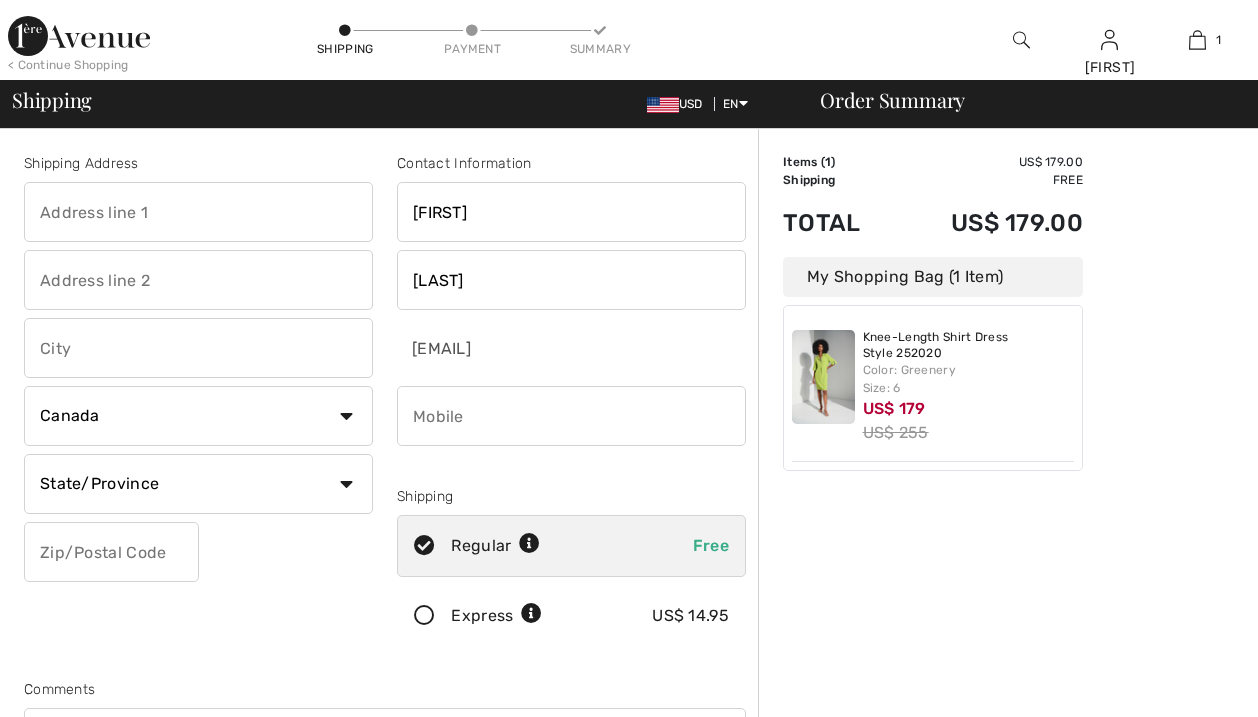 scroll, scrollTop: 0, scrollLeft: 0, axis: both 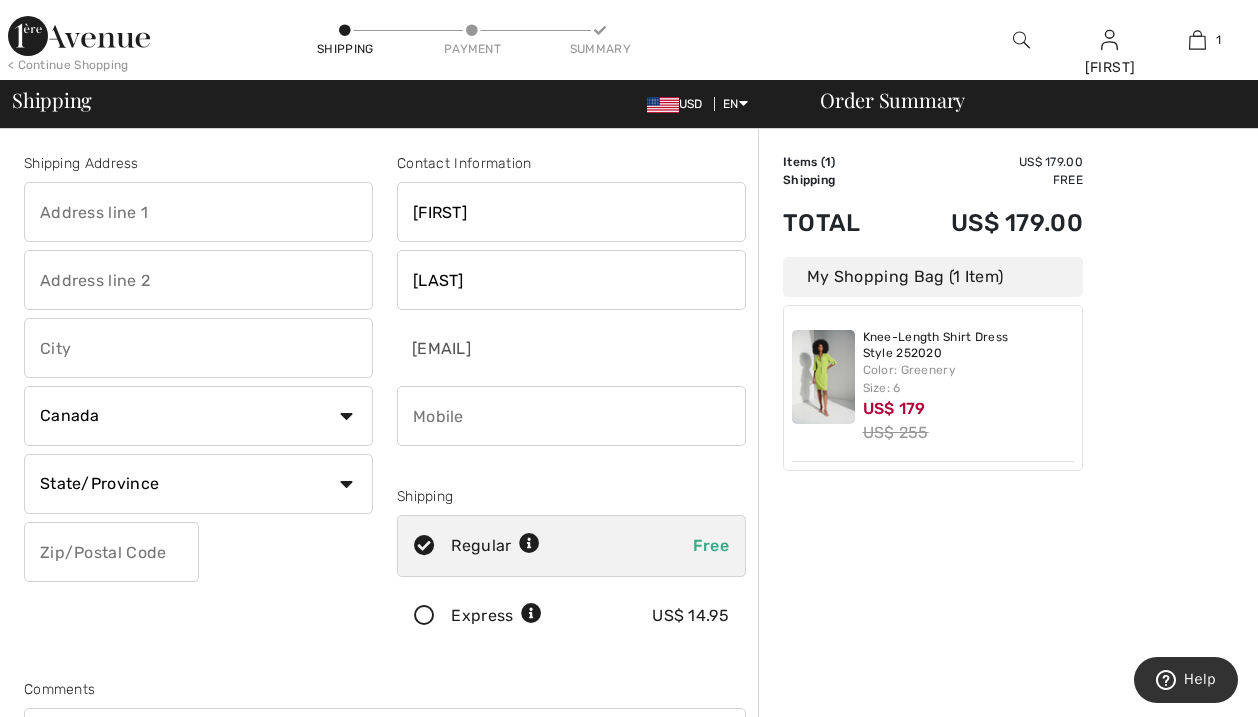 click at bounding box center (198, 212) 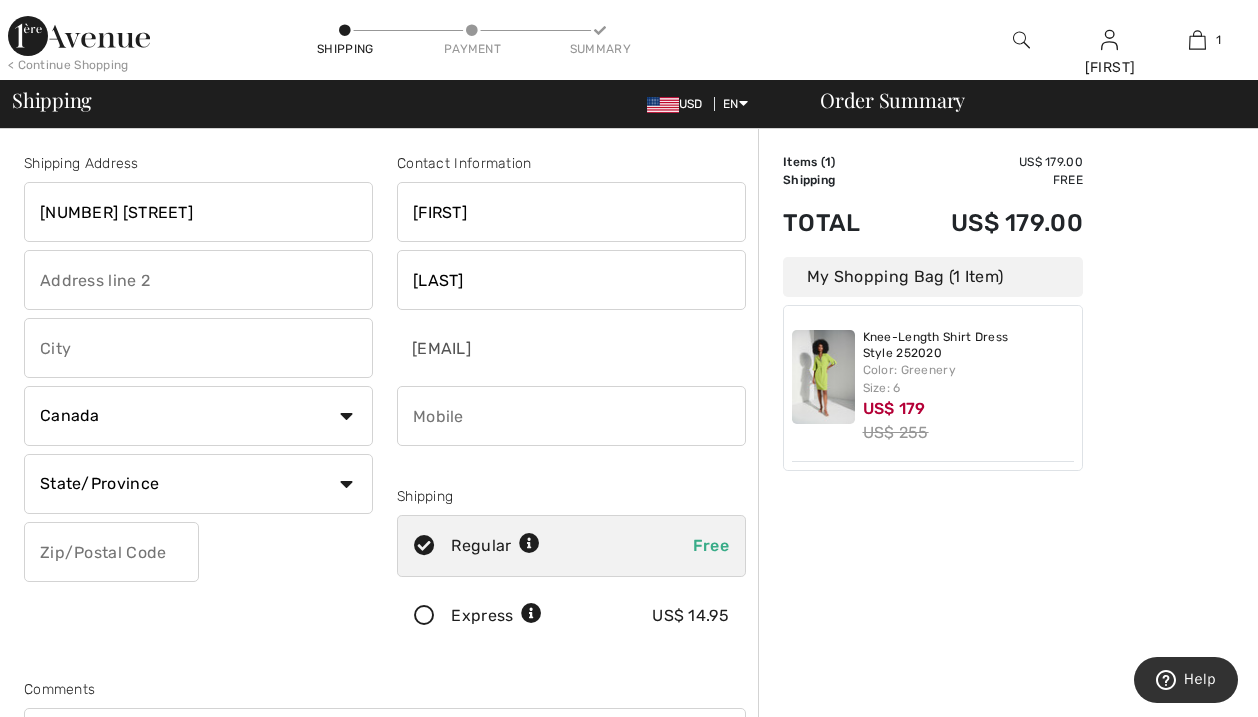 type on "[NUMBER] [STREET]" 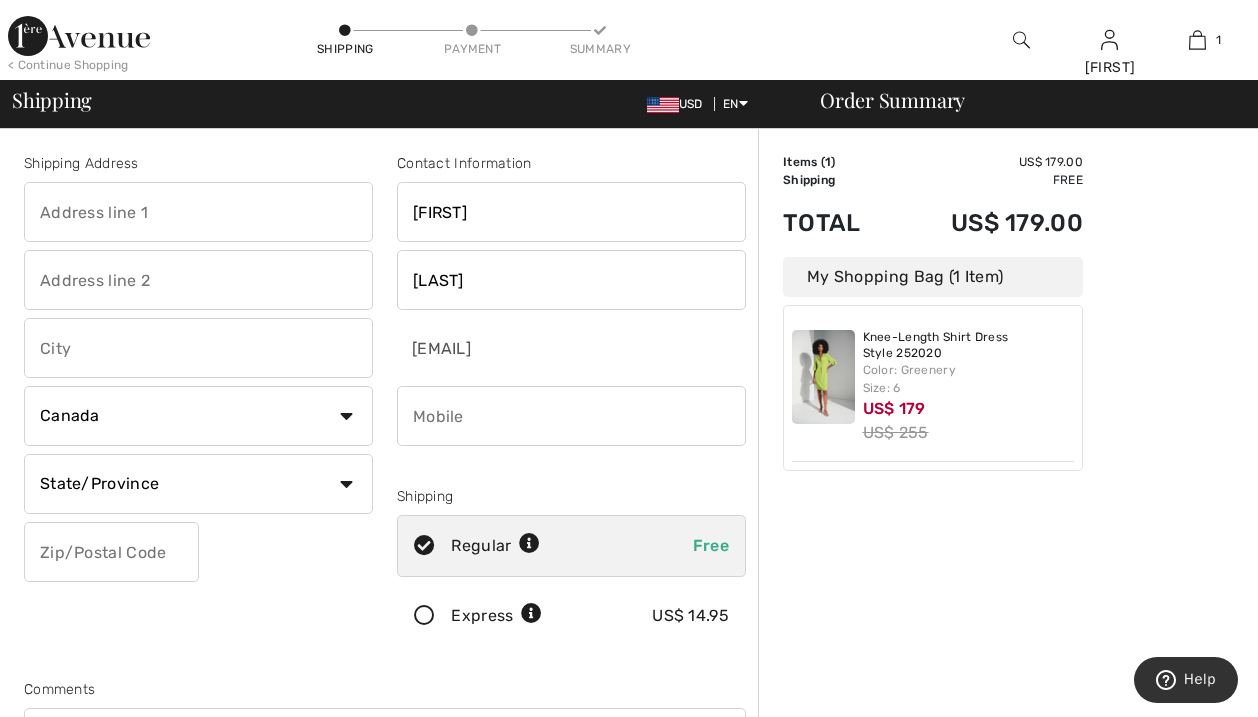 type on "1820 Peachtree St NW" 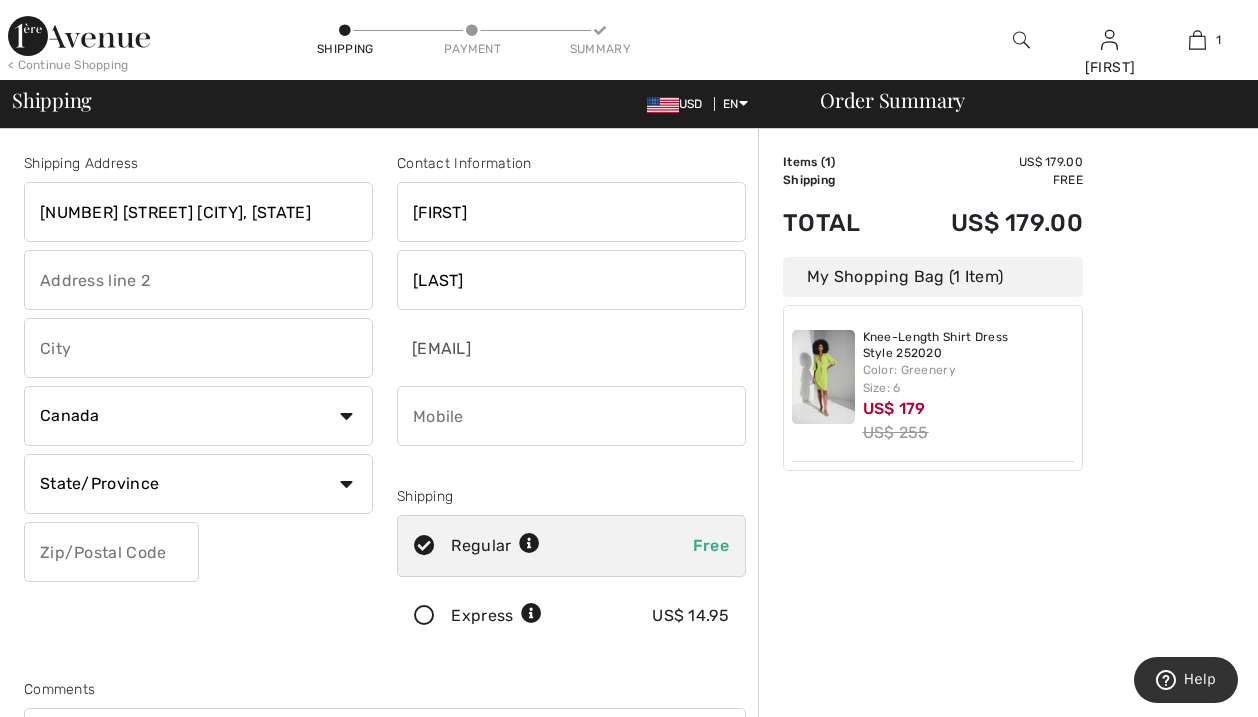 type on "#1014" 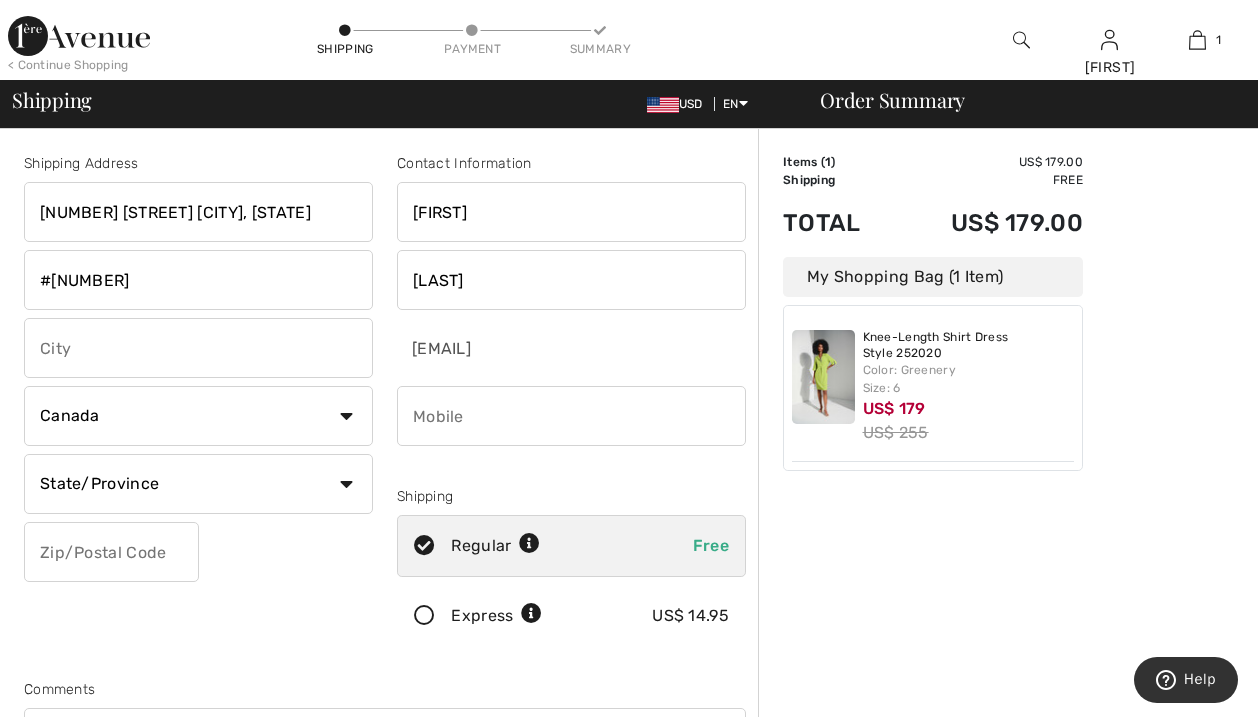 type on "[CITY]" 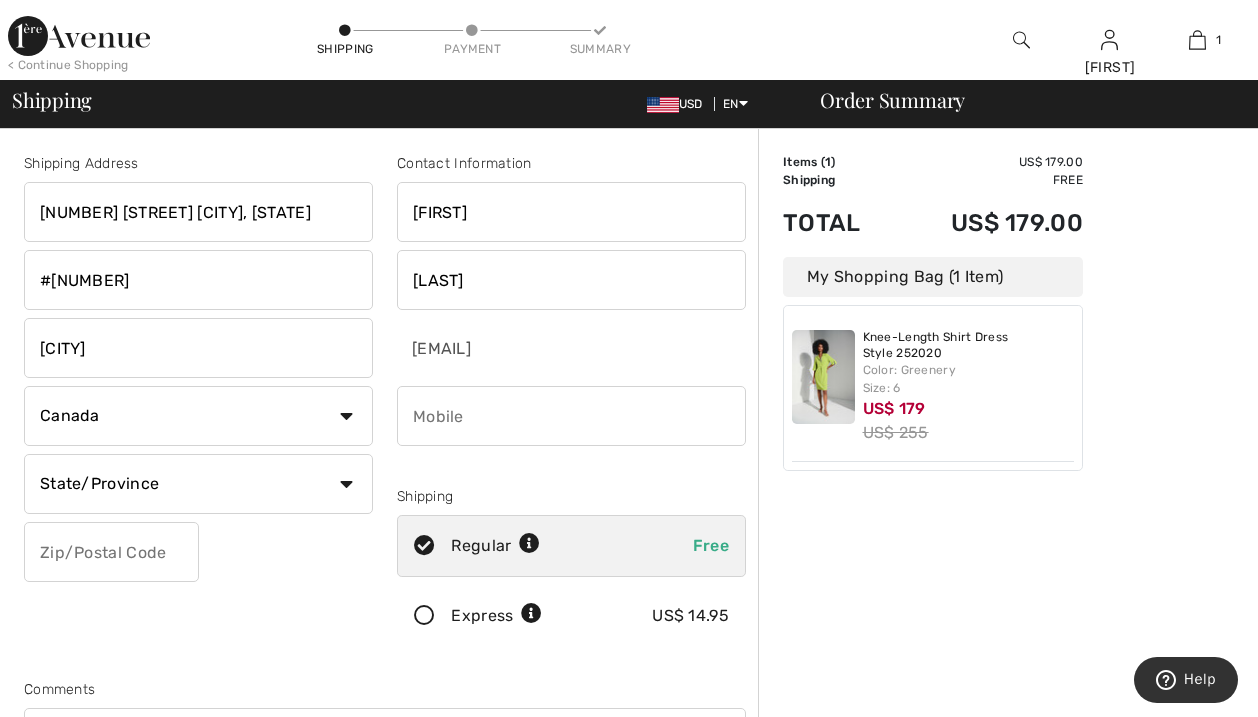 select on "0" 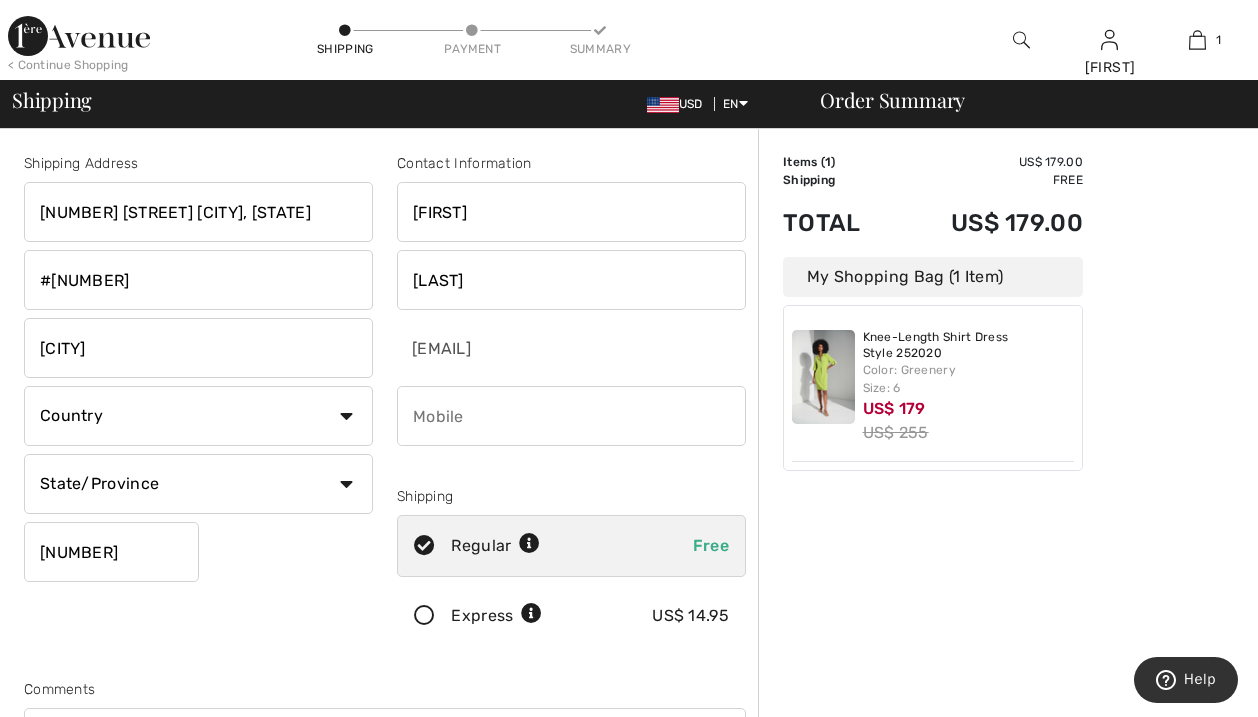 type on "[POSTAL_CODE]" 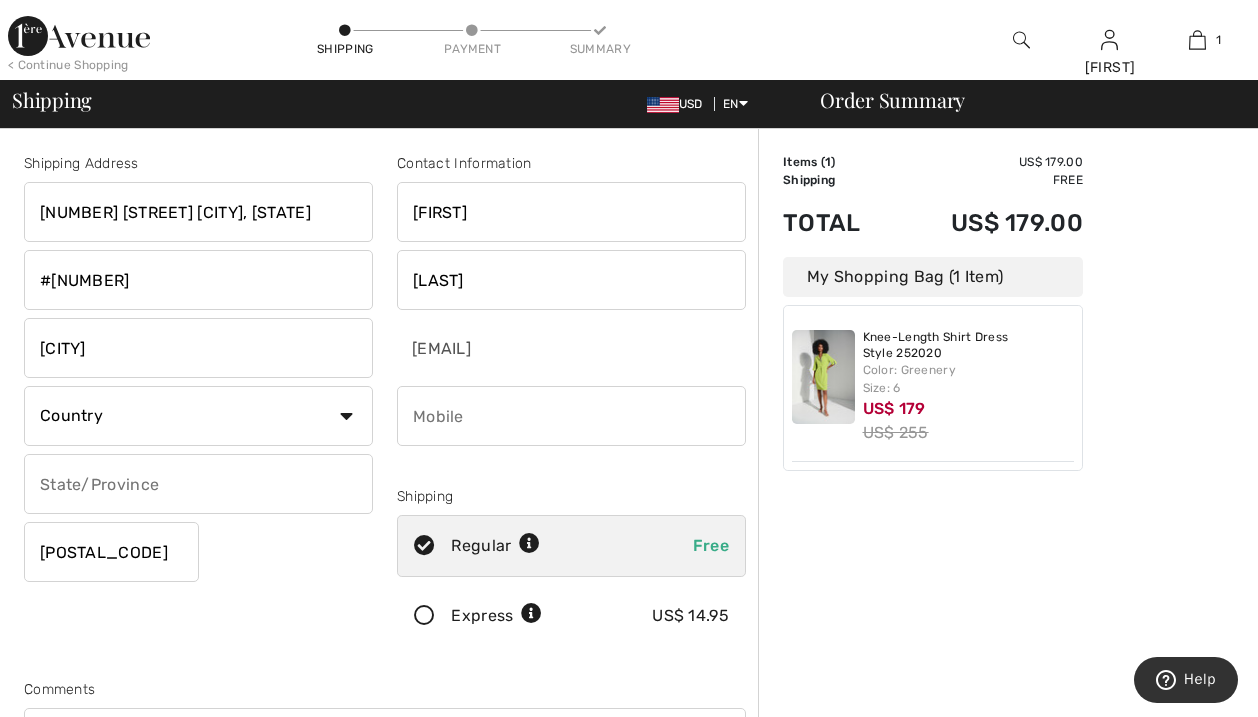 type on "[STATE]" 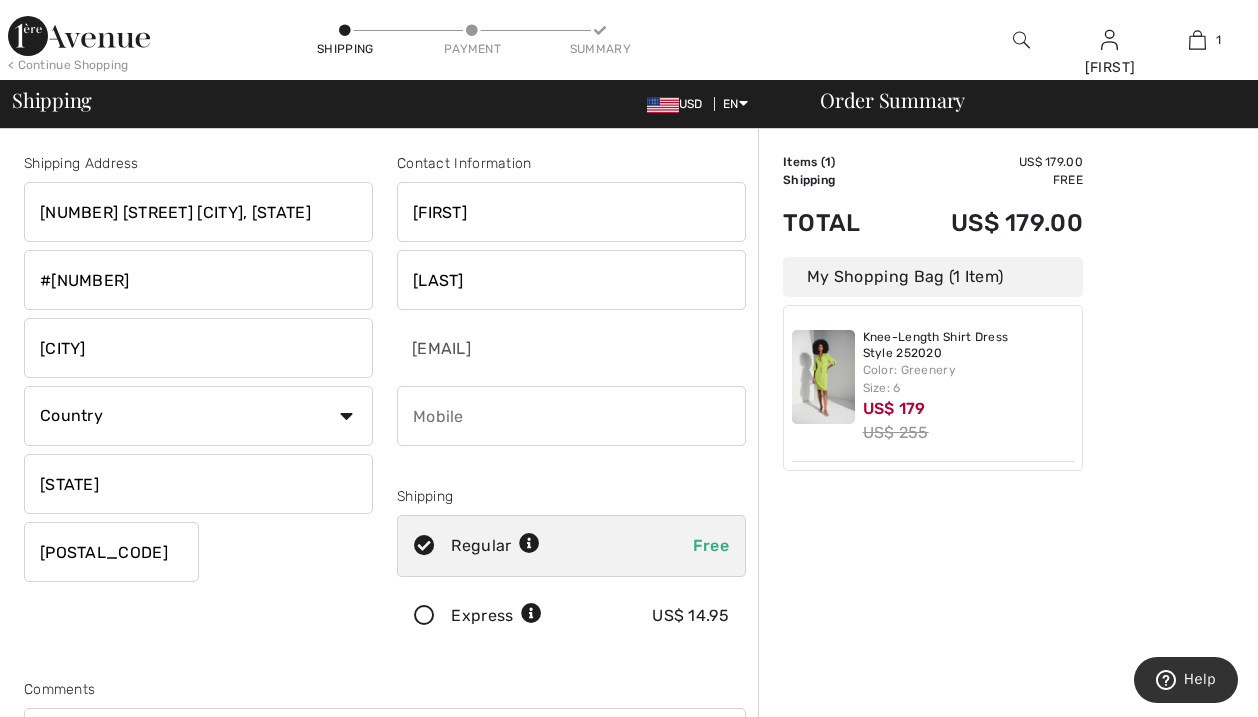 select on "US" 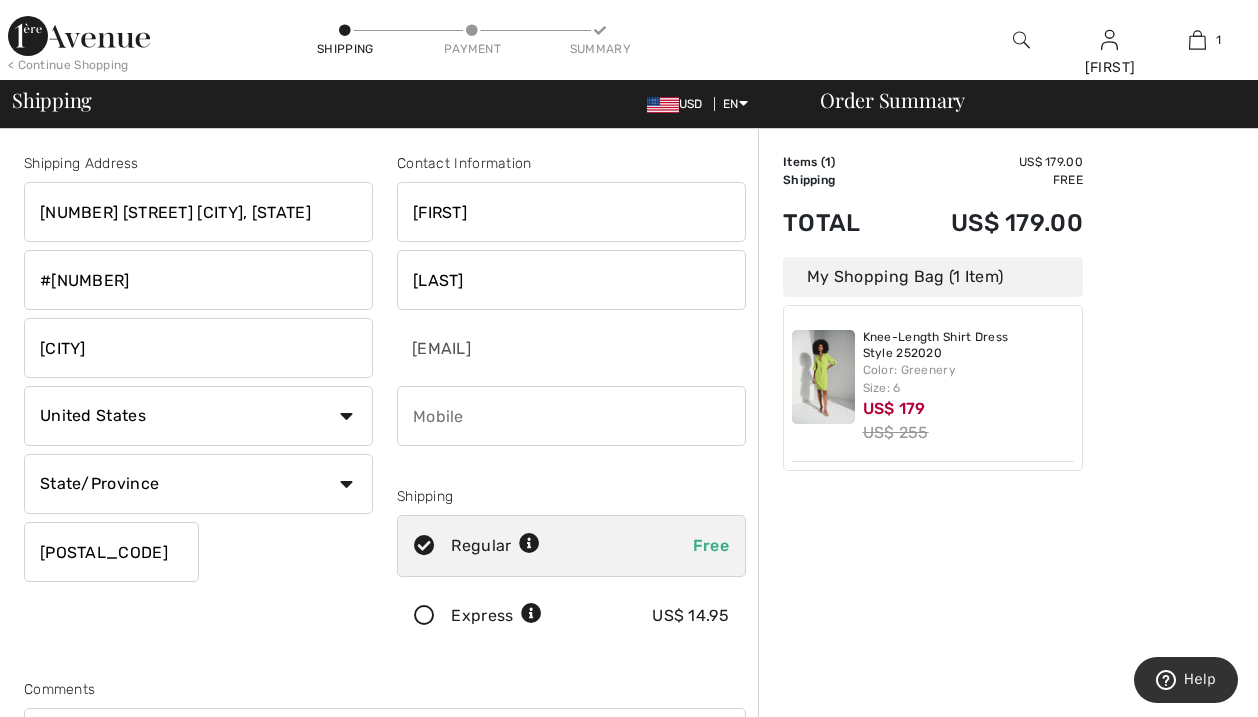 select on "[STATE]" 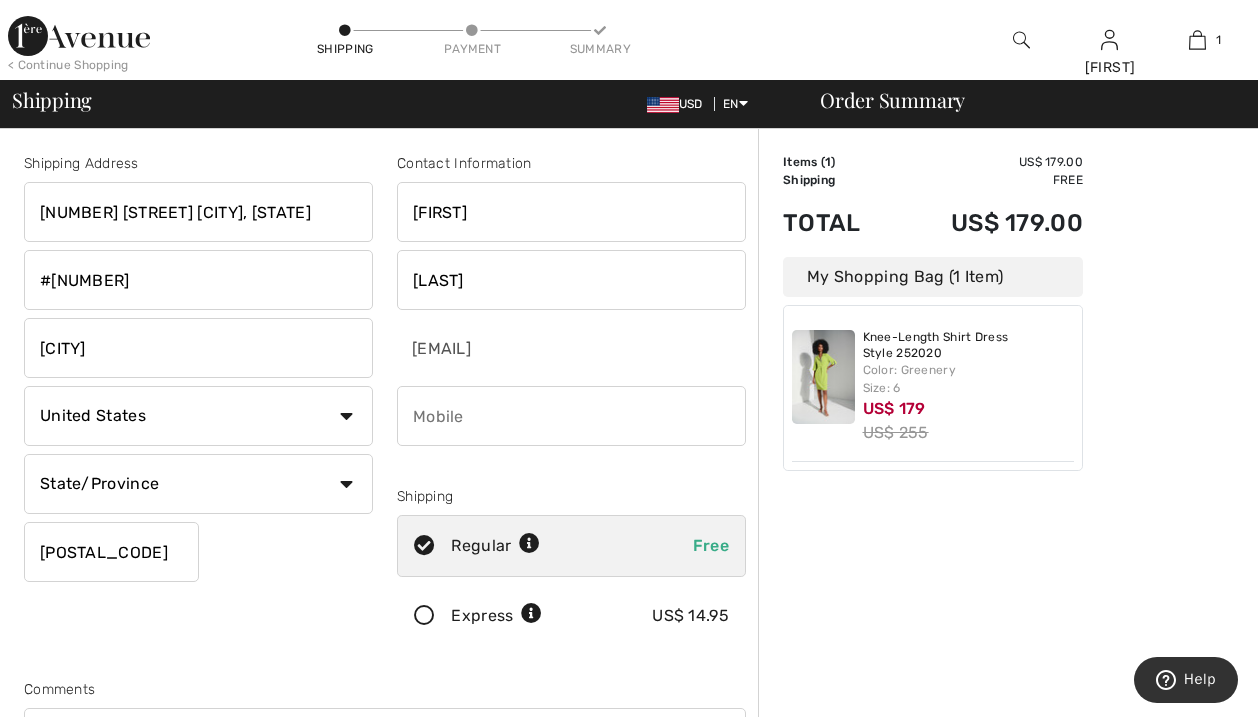 click at bounding box center (571, 416) 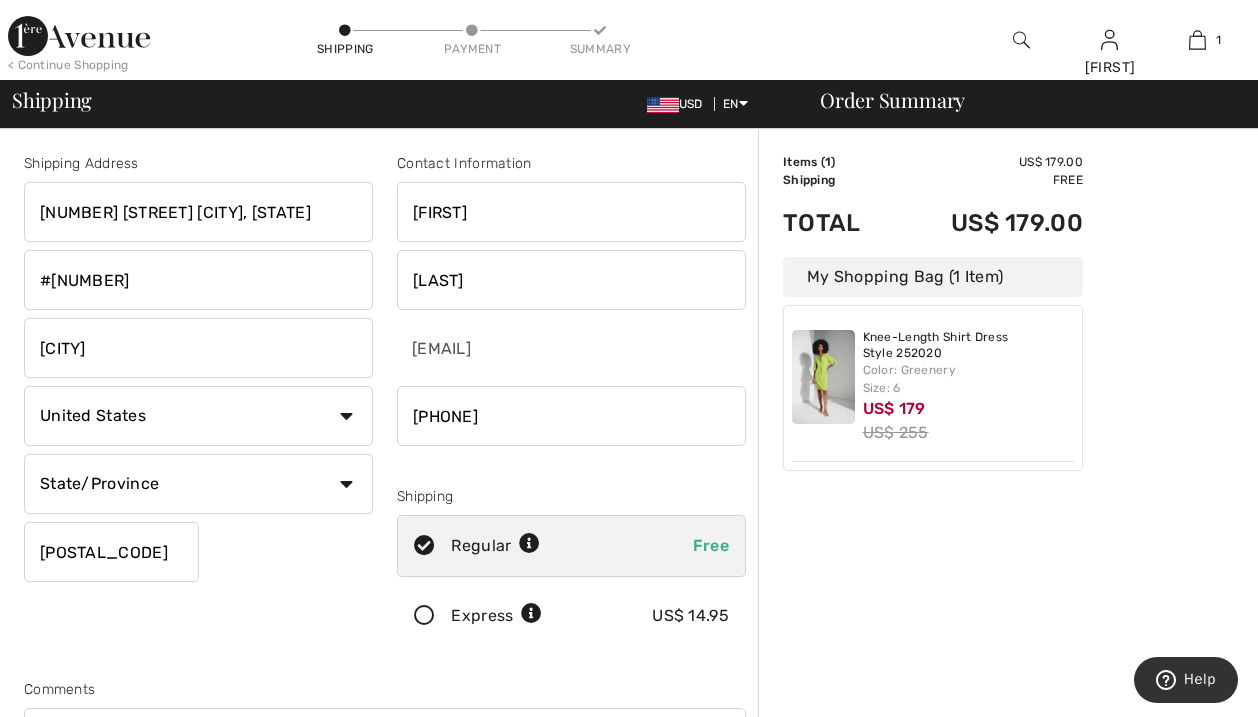 click at bounding box center [571, 466] 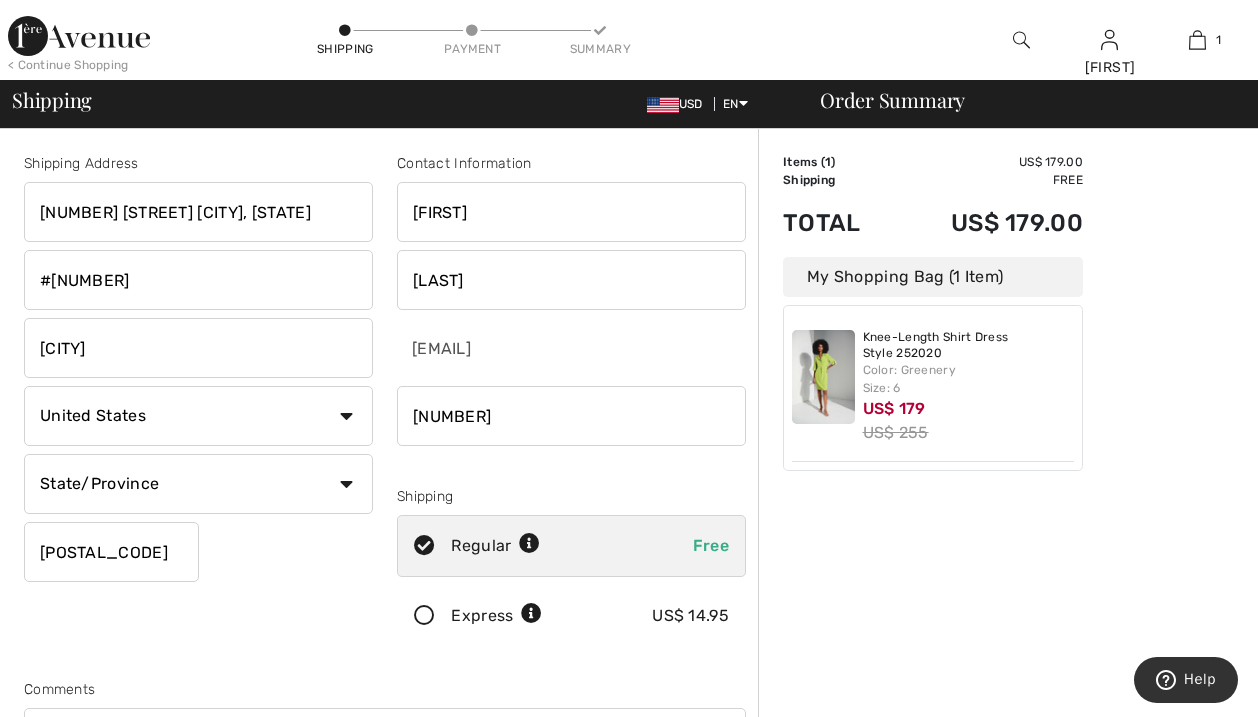 type on "4077215033" 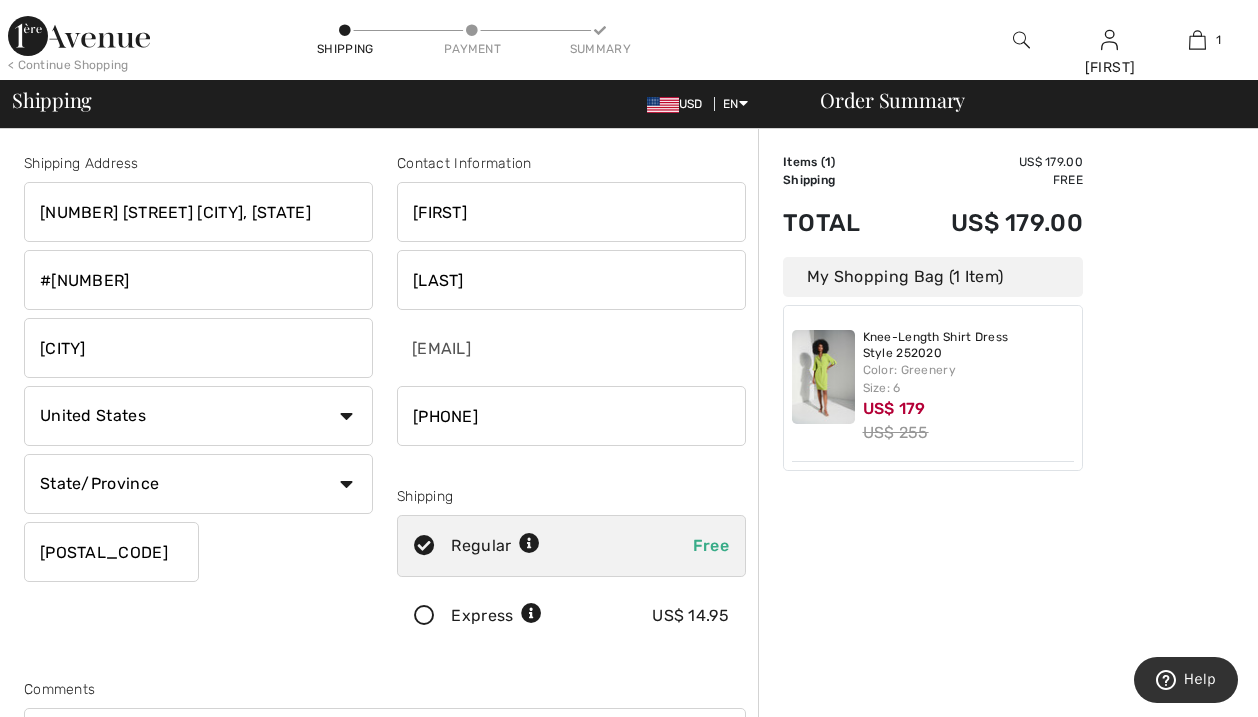 click at bounding box center (571, 466) 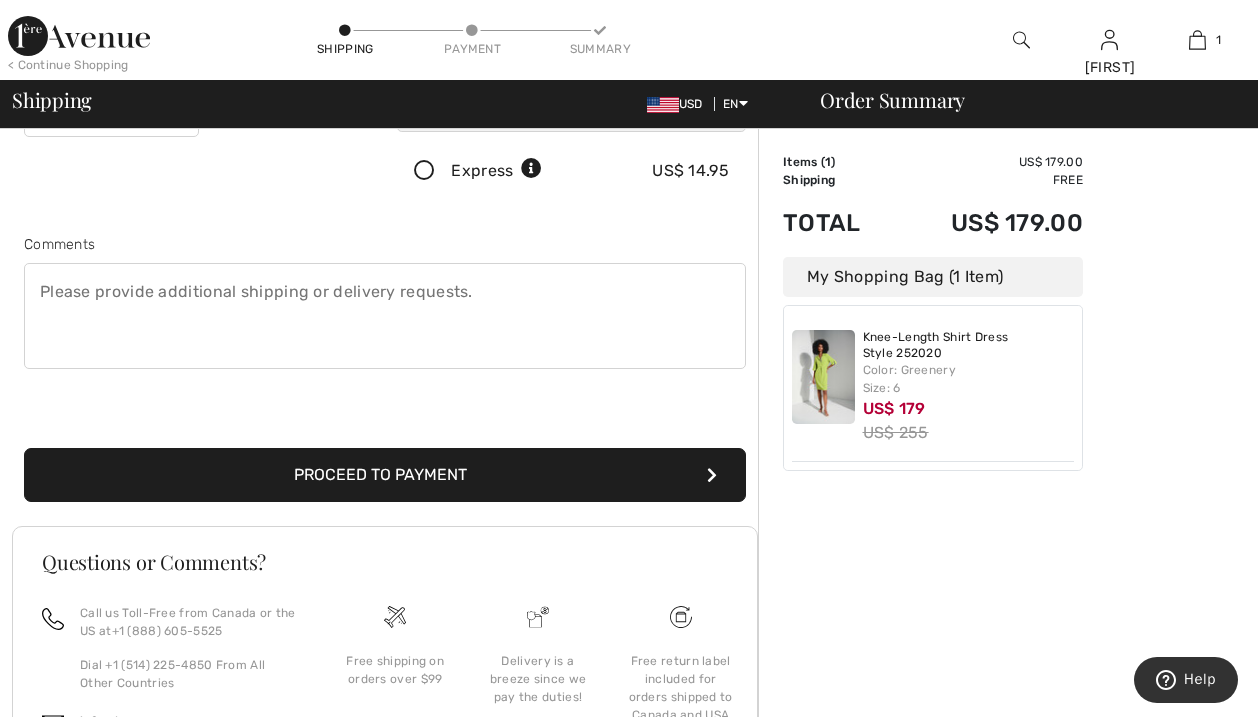 scroll, scrollTop: 442, scrollLeft: 0, axis: vertical 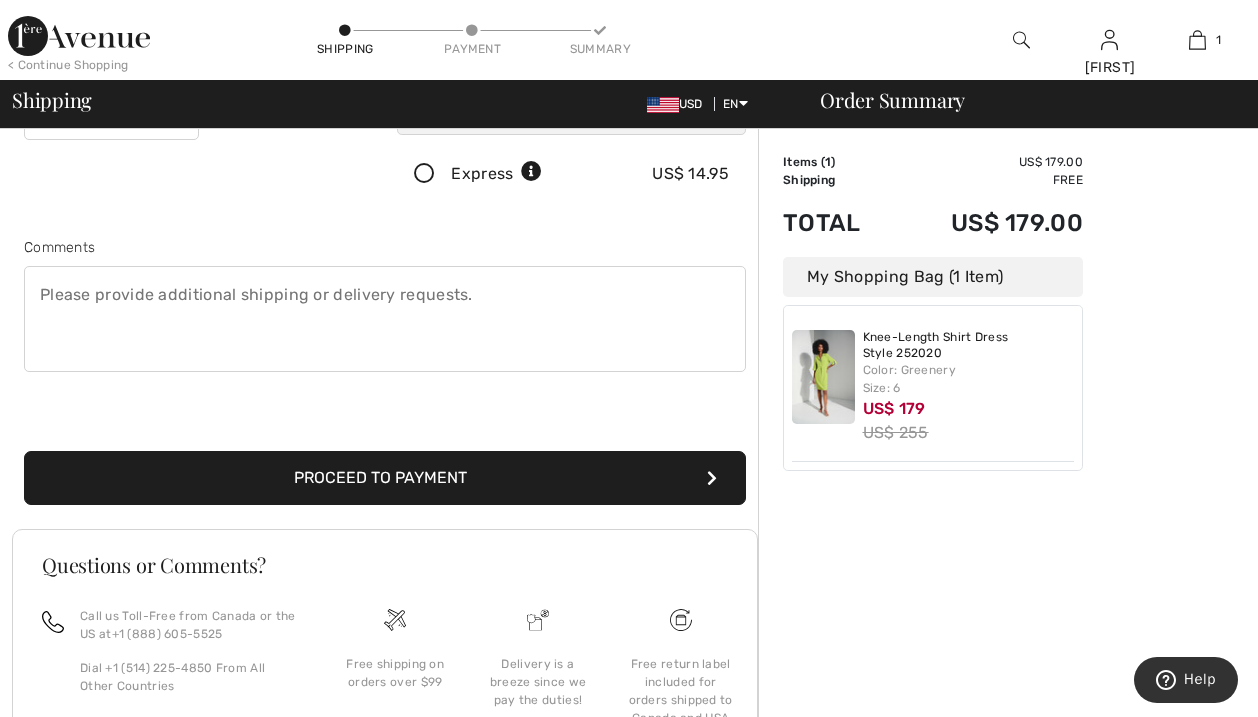 click on "Proceed to Payment" at bounding box center [385, 478] 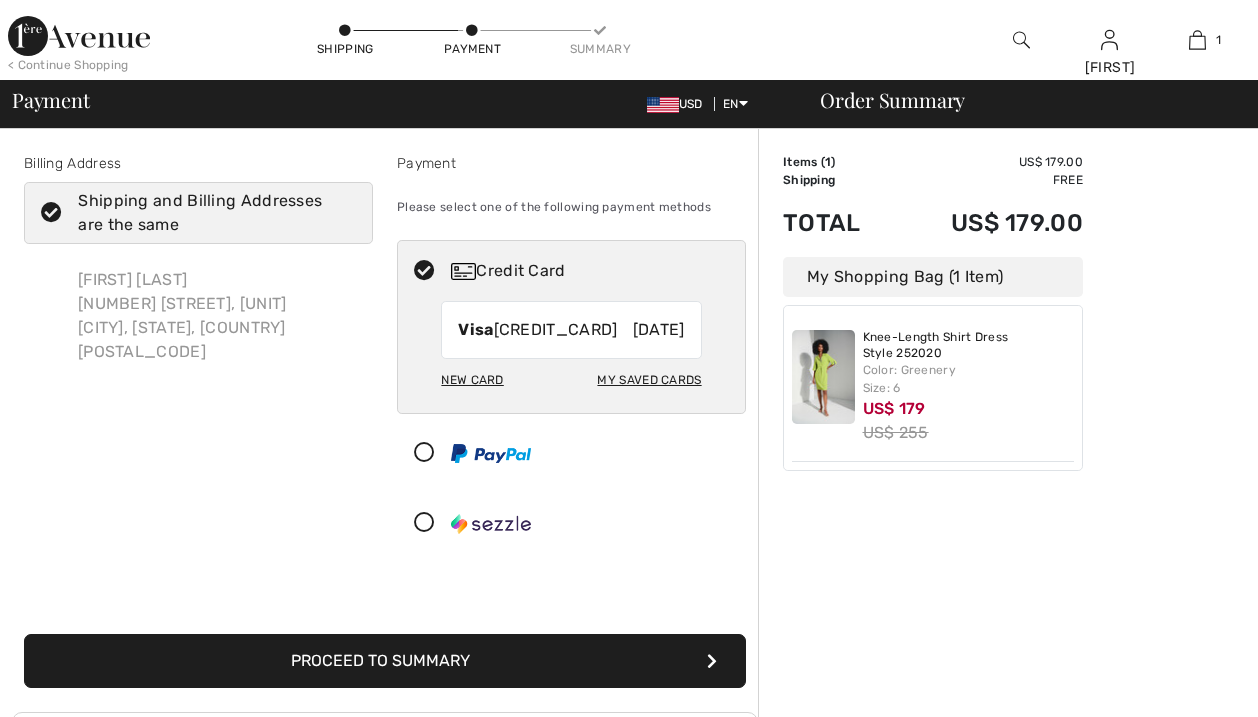 scroll, scrollTop: 0, scrollLeft: 0, axis: both 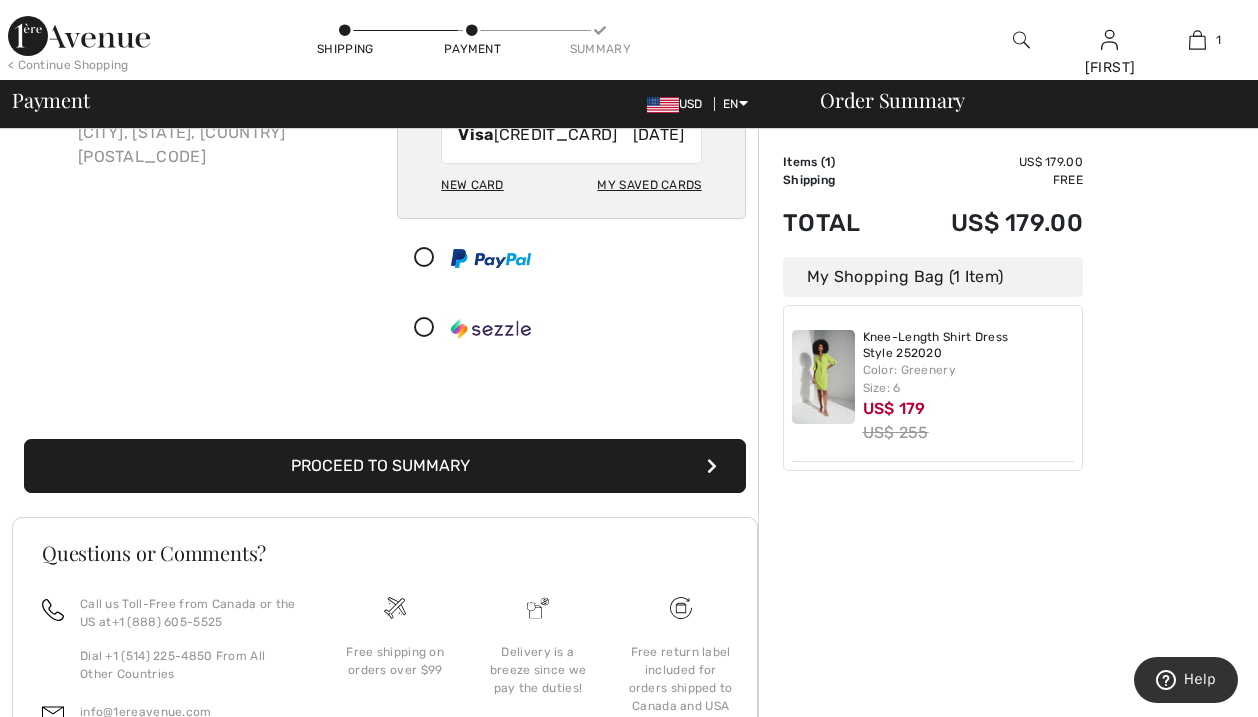 click on "Proceed to Summary" at bounding box center [385, 466] 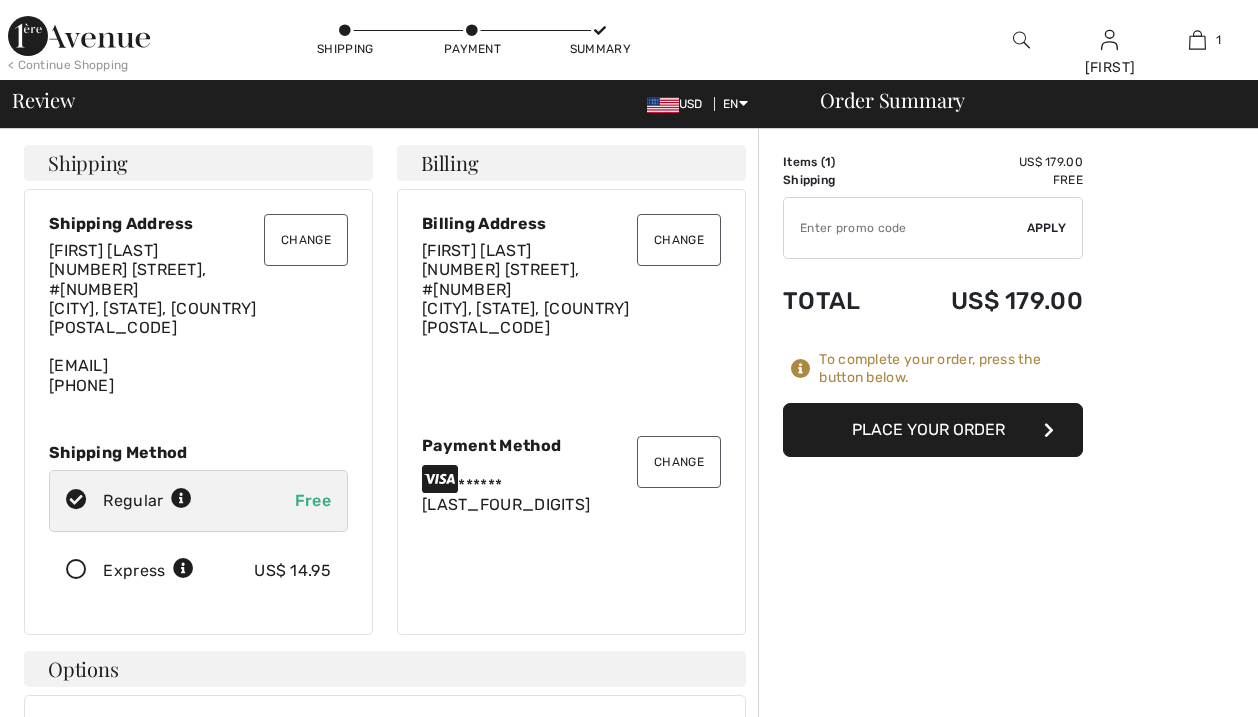 scroll, scrollTop: 0, scrollLeft: 0, axis: both 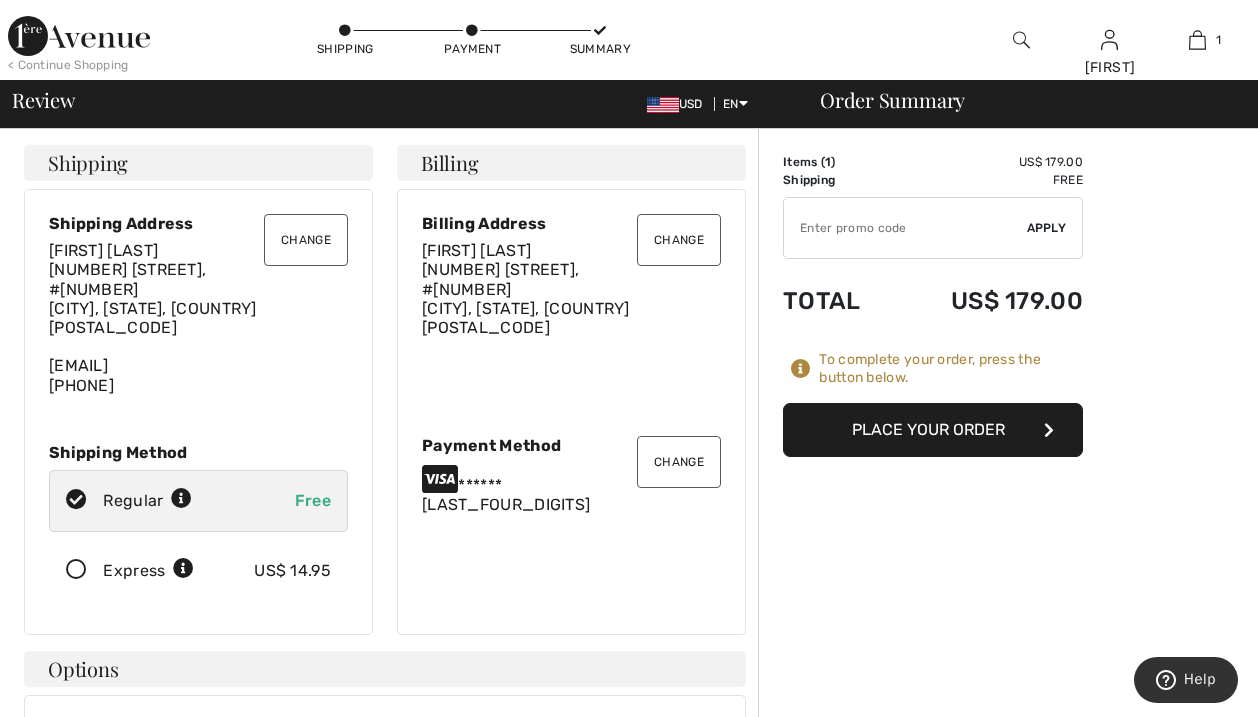 click on "Place Your Order" at bounding box center [933, 430] 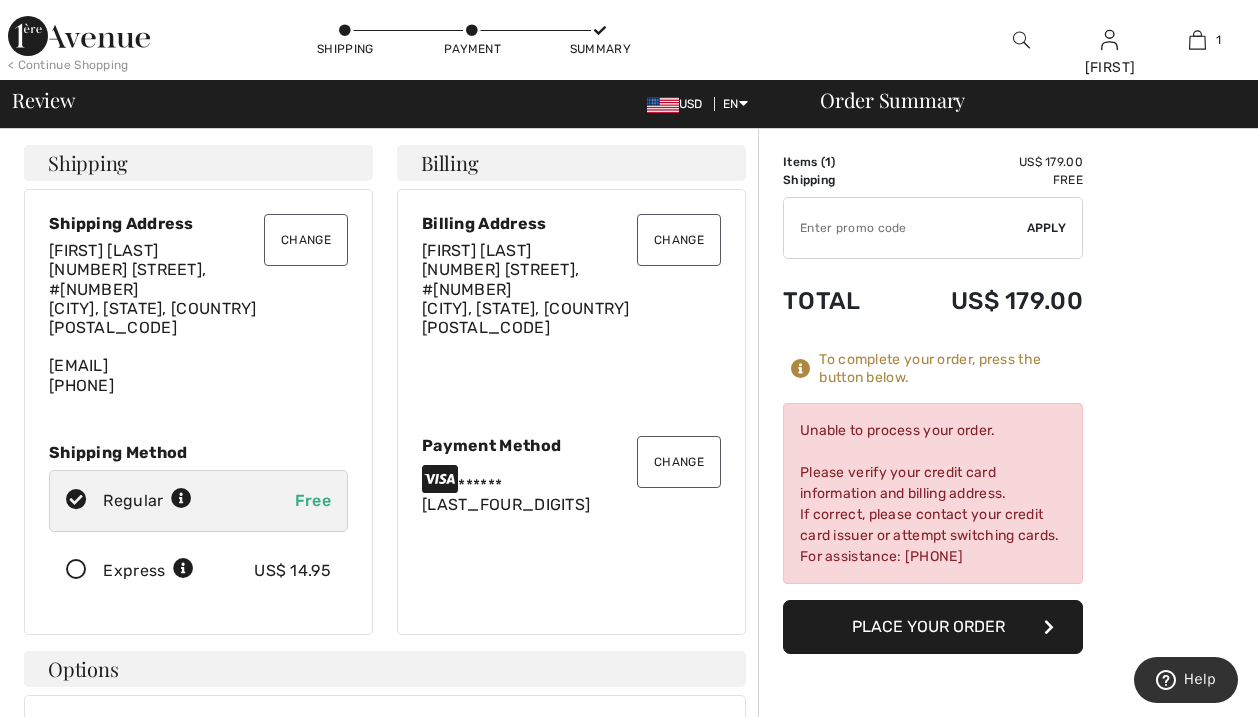 scroll, scrollTop: 0, scrollLeft: 0, axis: both 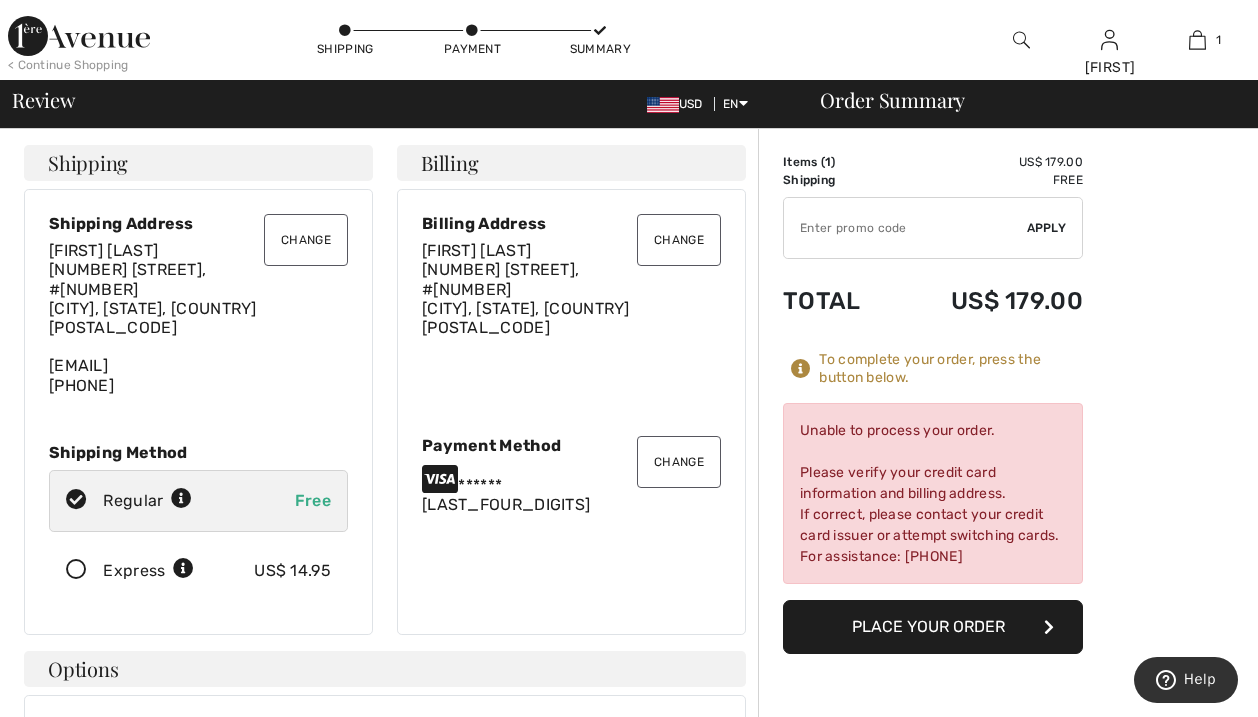 click on "Change" at bounding box center (679, 462) 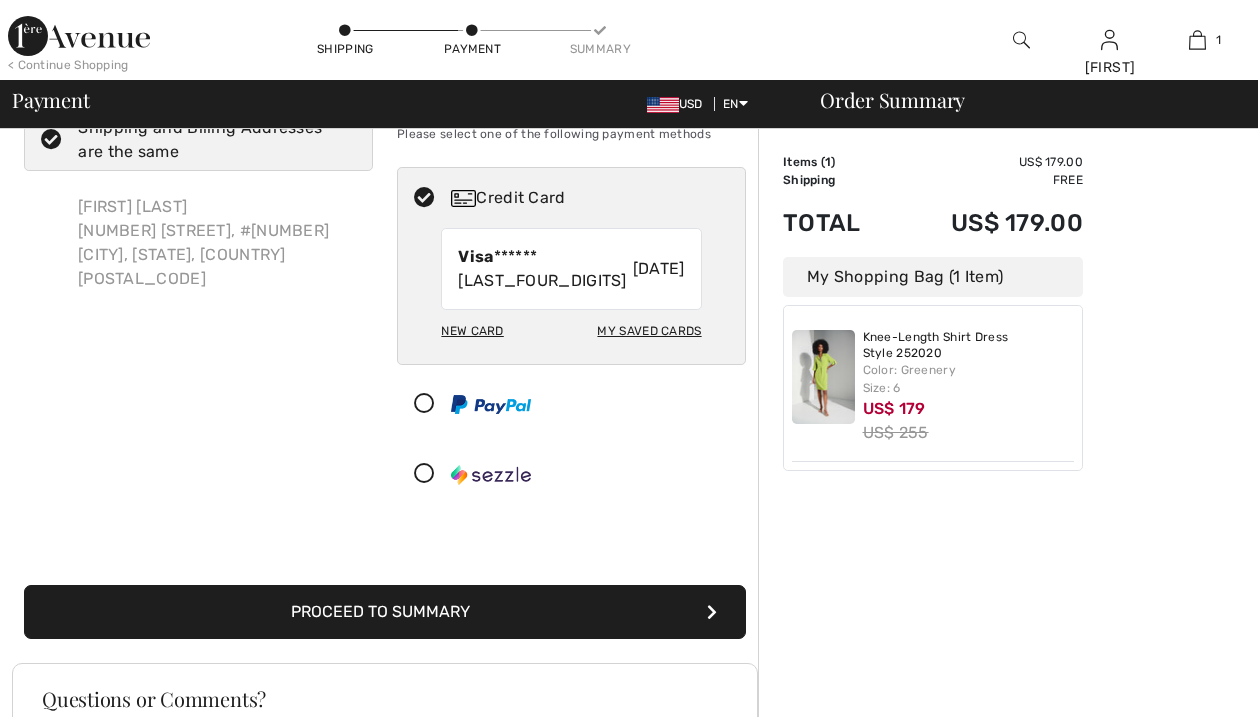 scroll, scrollTop: 73, scrollLeft: 0, axis: vertical 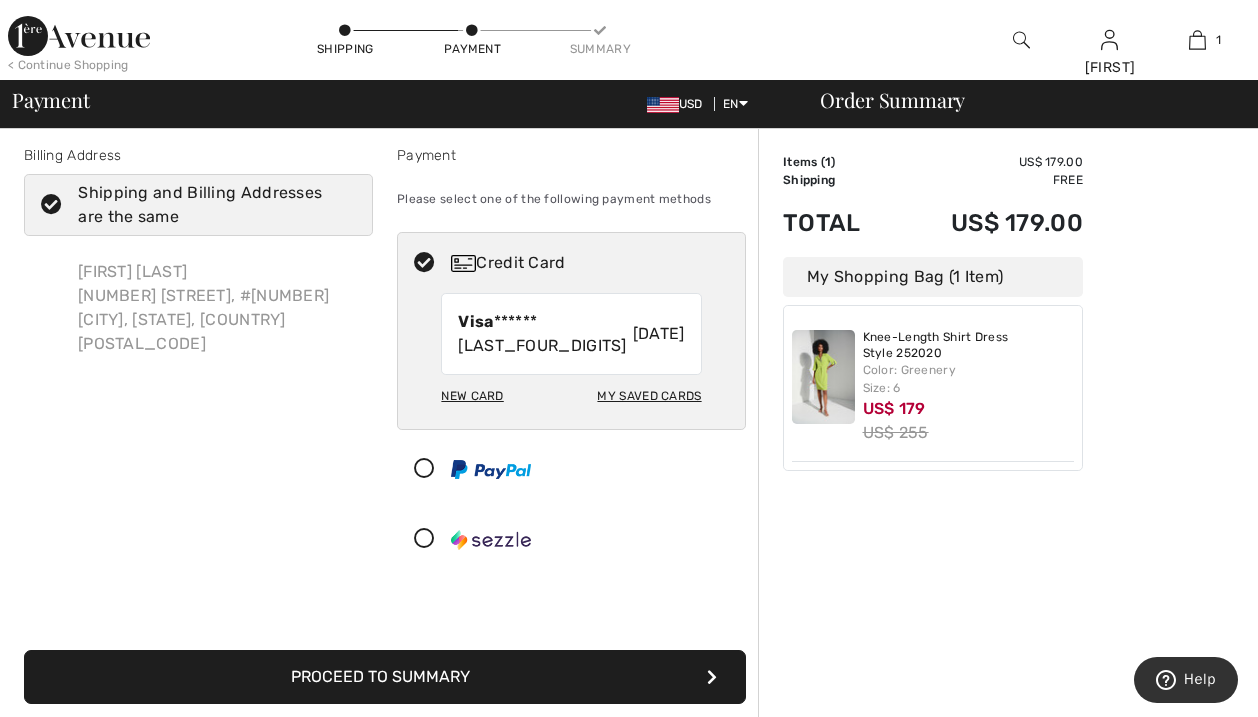 click on "New Card" at bounding box center [472, 396] 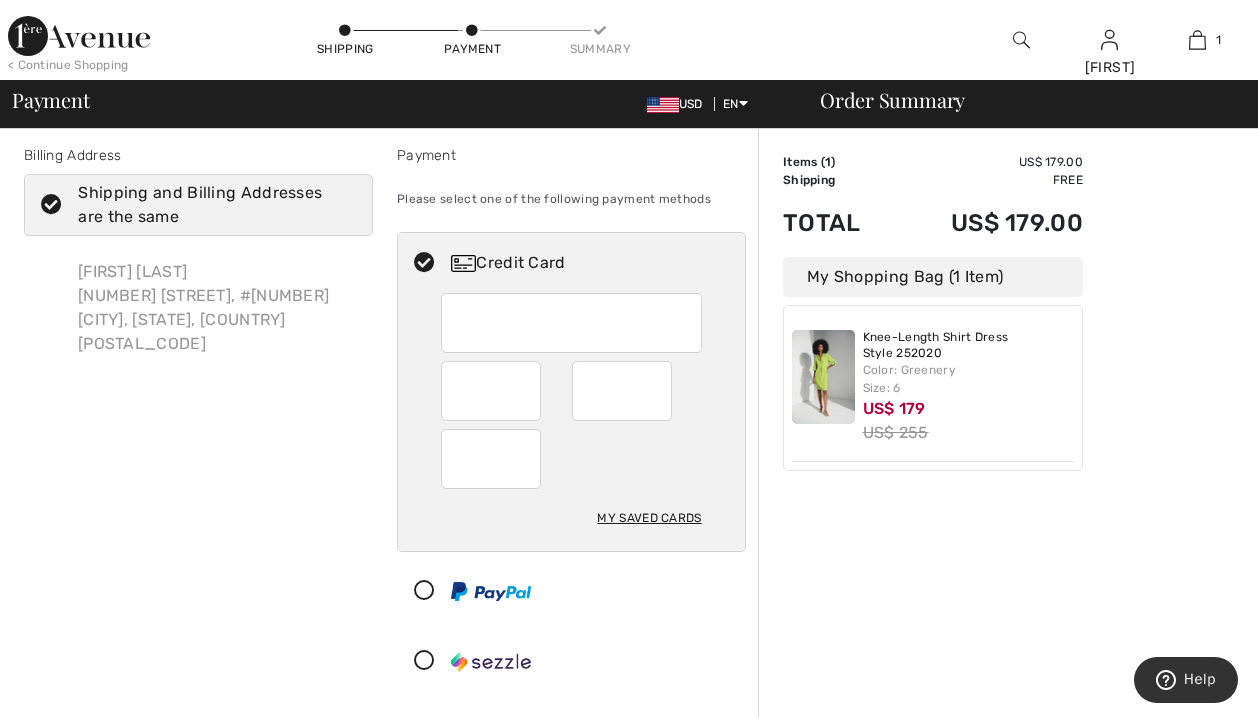 click on "My Saved Cards" at bounding box center [571, 524] 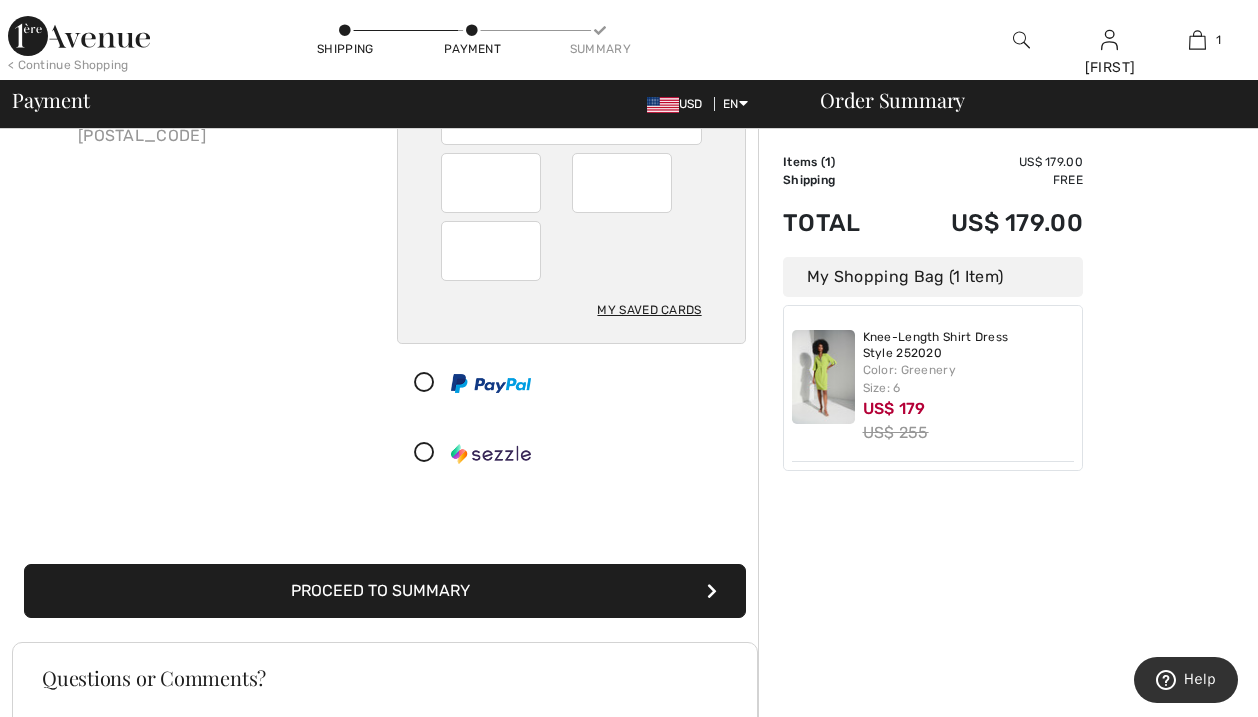scroll, scrollTop: 216, scrollLeft: 0, axis: vertical 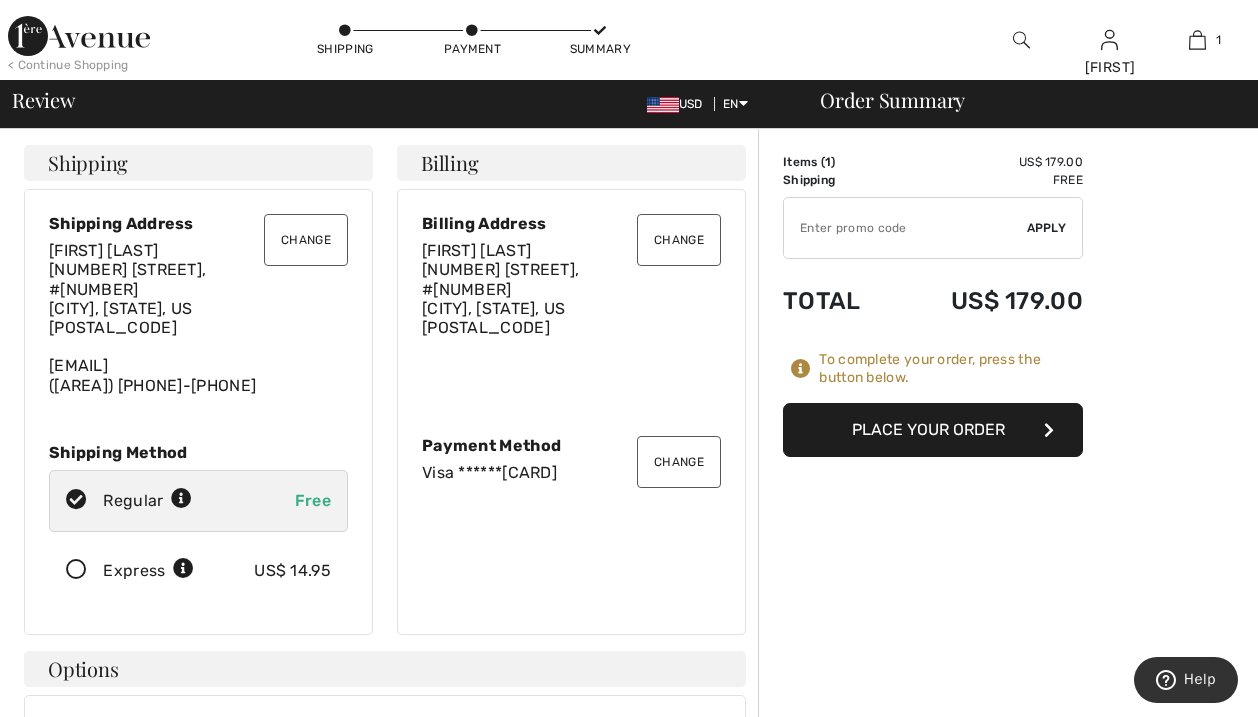 click on "Place Your Order" at bounding box center (933, 430) 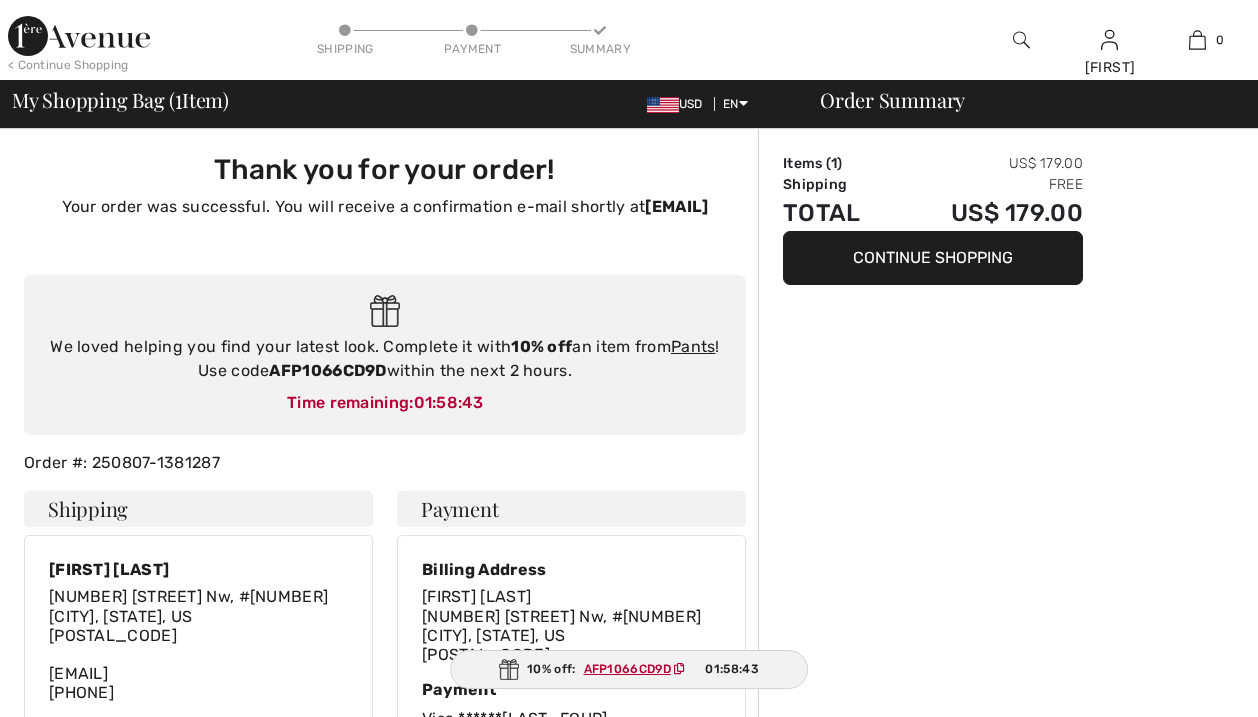 scroll, scrollTop: 0, scrollLeft: 0, axis: both 